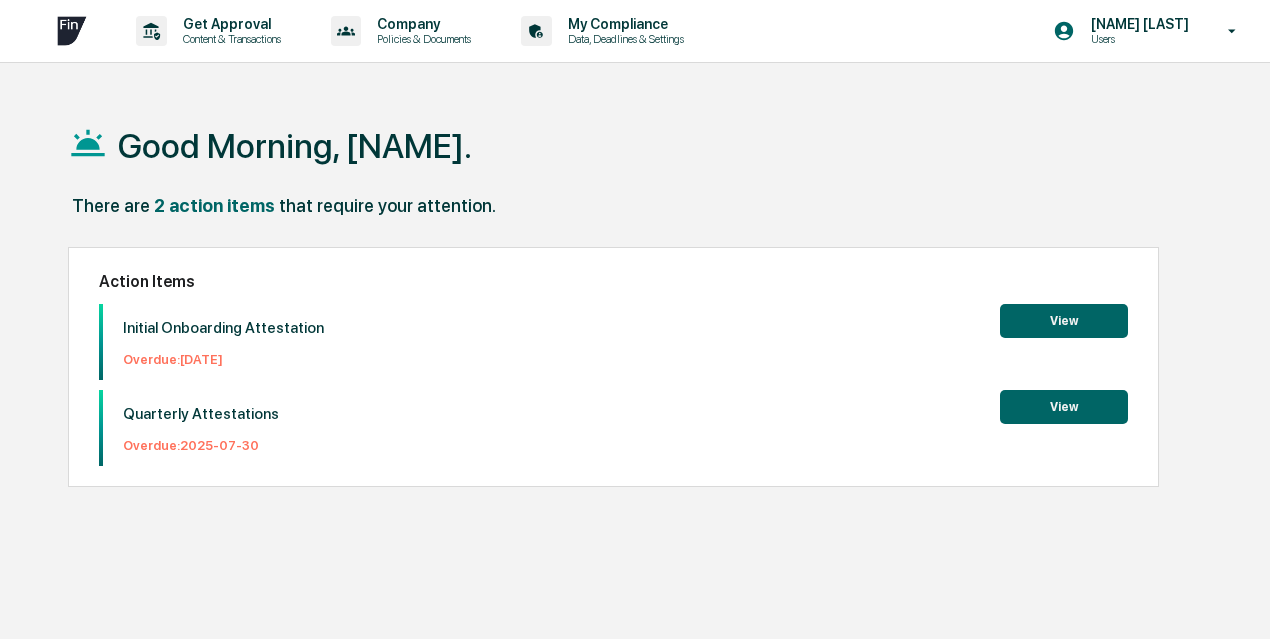 scroll, scrollTop: 0, scrollLeft: 0, axis: both 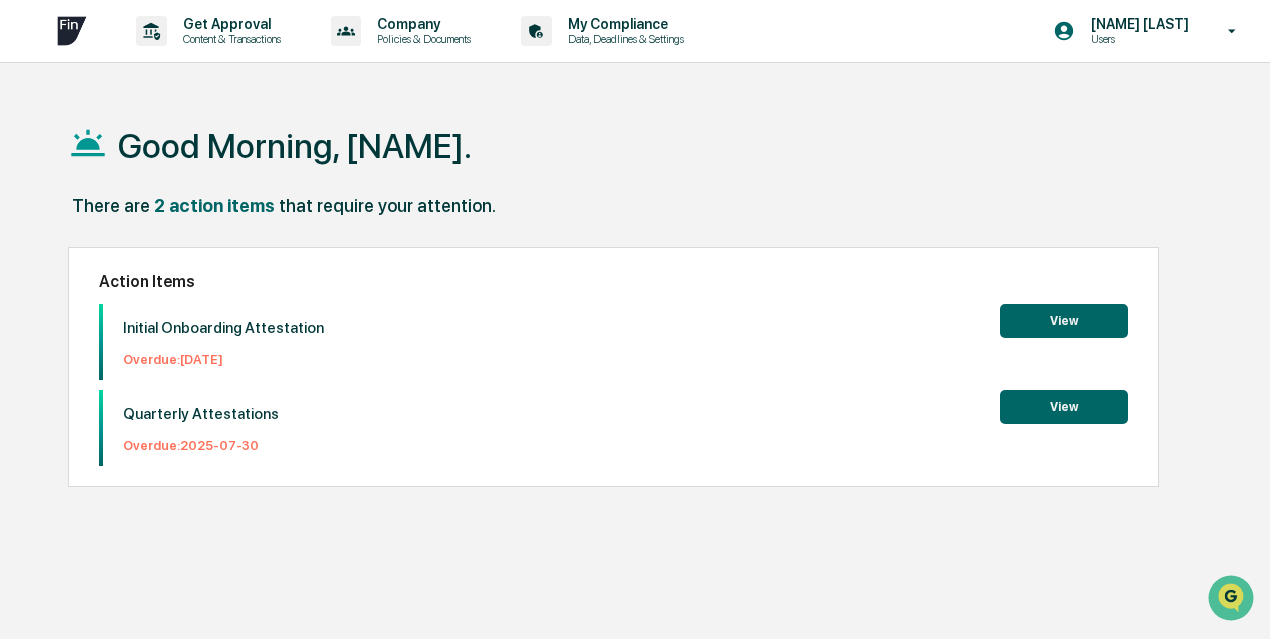 click on "View" at bounding box center [1064, 321] 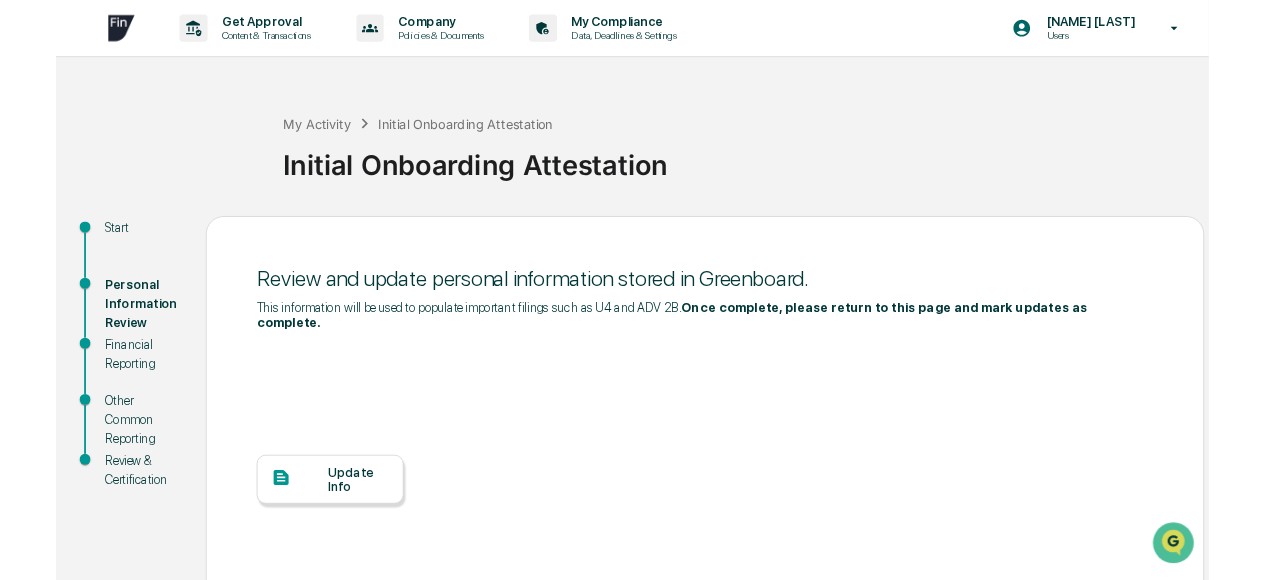scroll, scrollTop: 174, scrollLeft: 0, axis: vertical 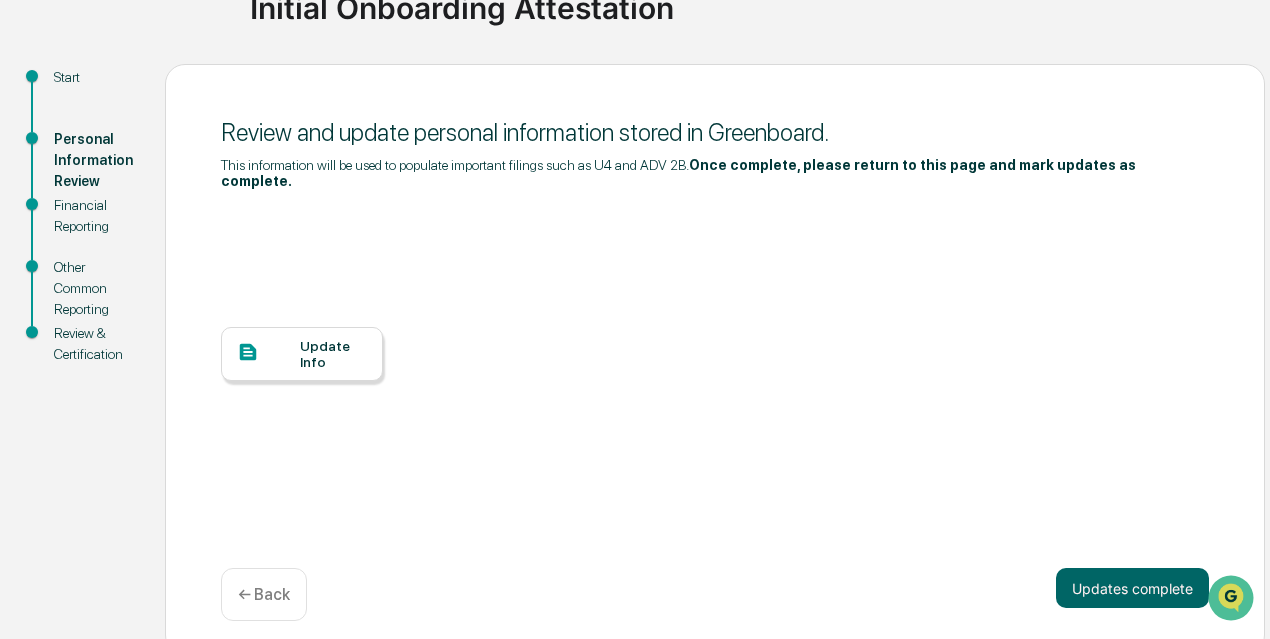 click at bounding box center [268, 353] 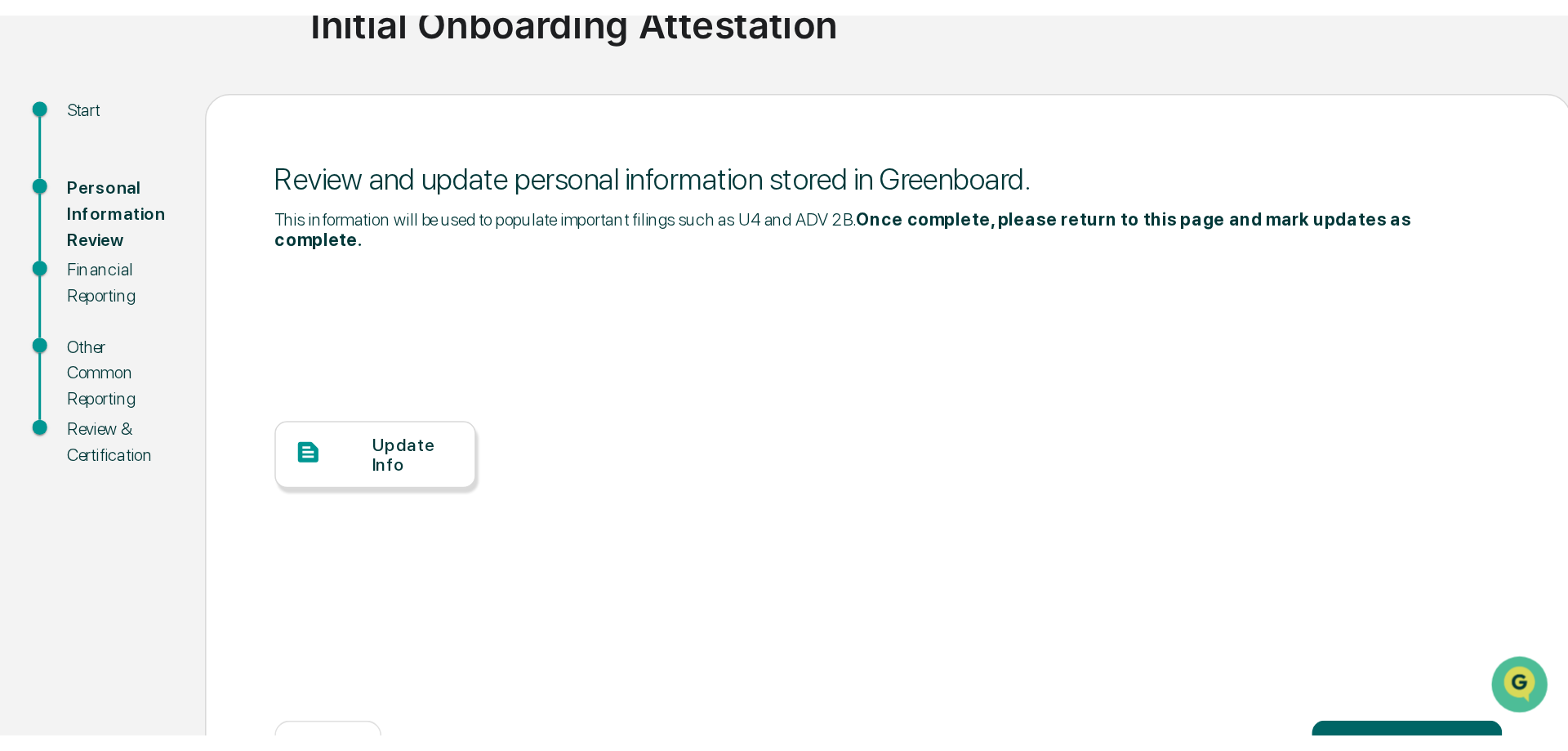 scroll, scrollTop: 0, scrollLeft: 0, axis: both 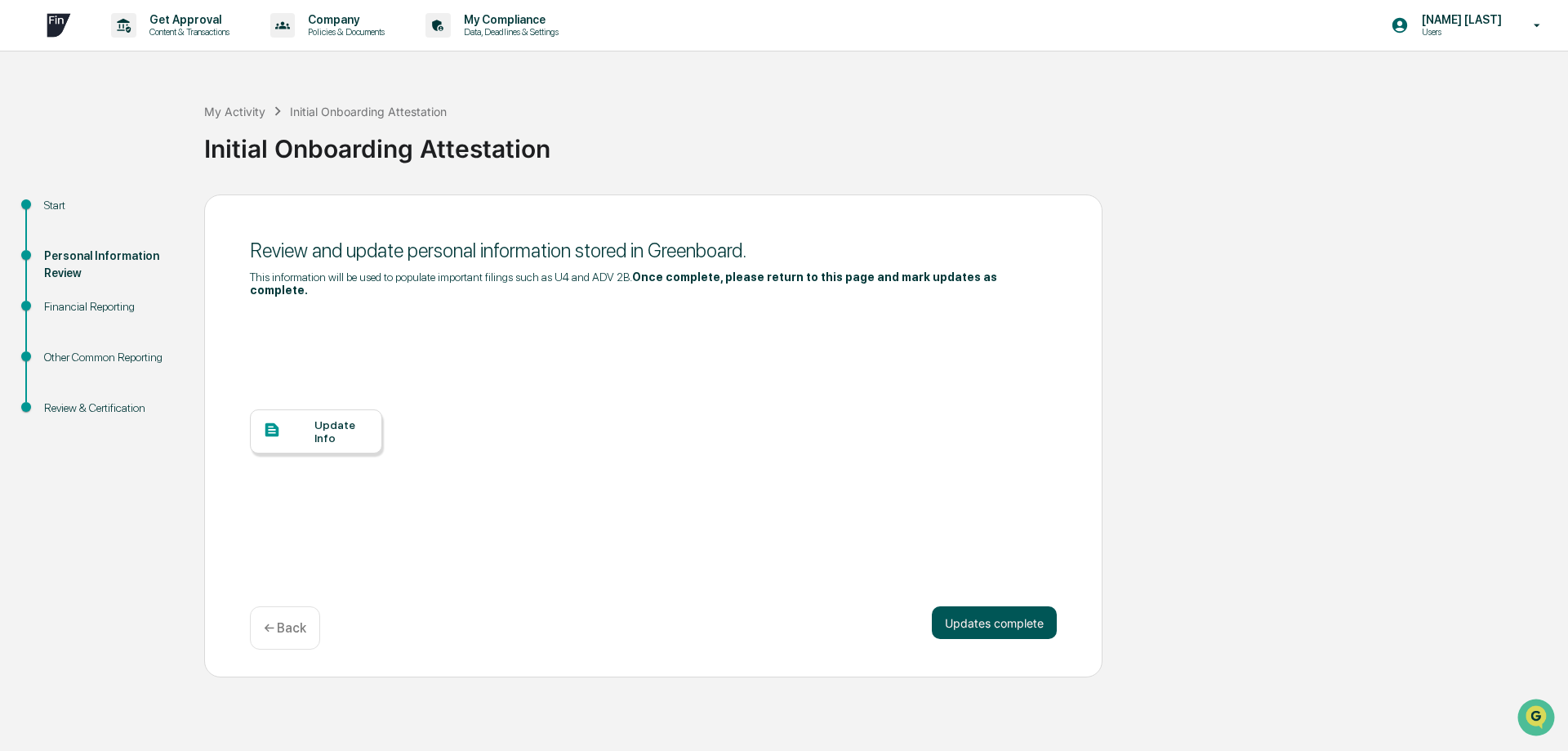 click on "Updates complete" at bounding box center [994, 623] 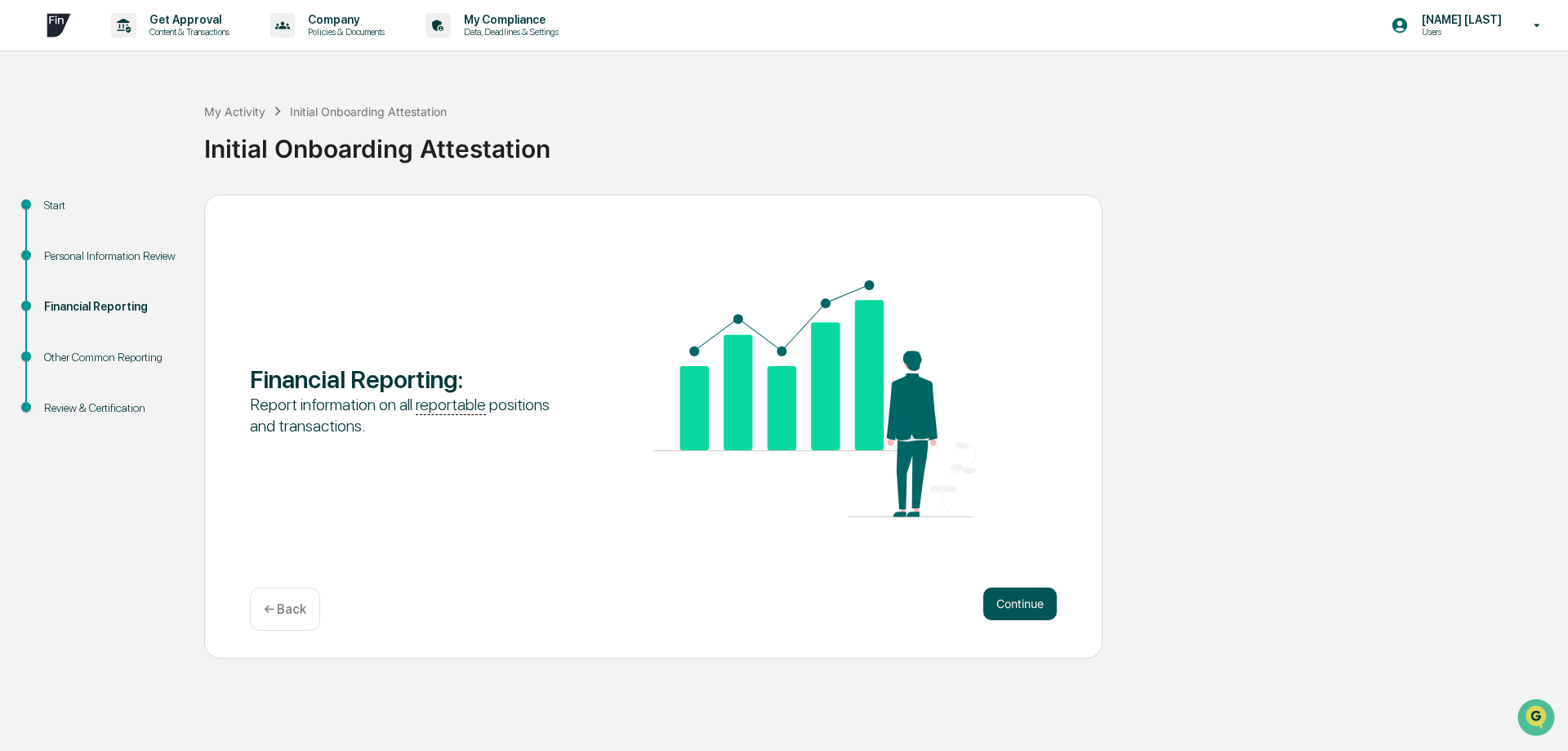 click on "Continue" at bounding box center [1020, 604] 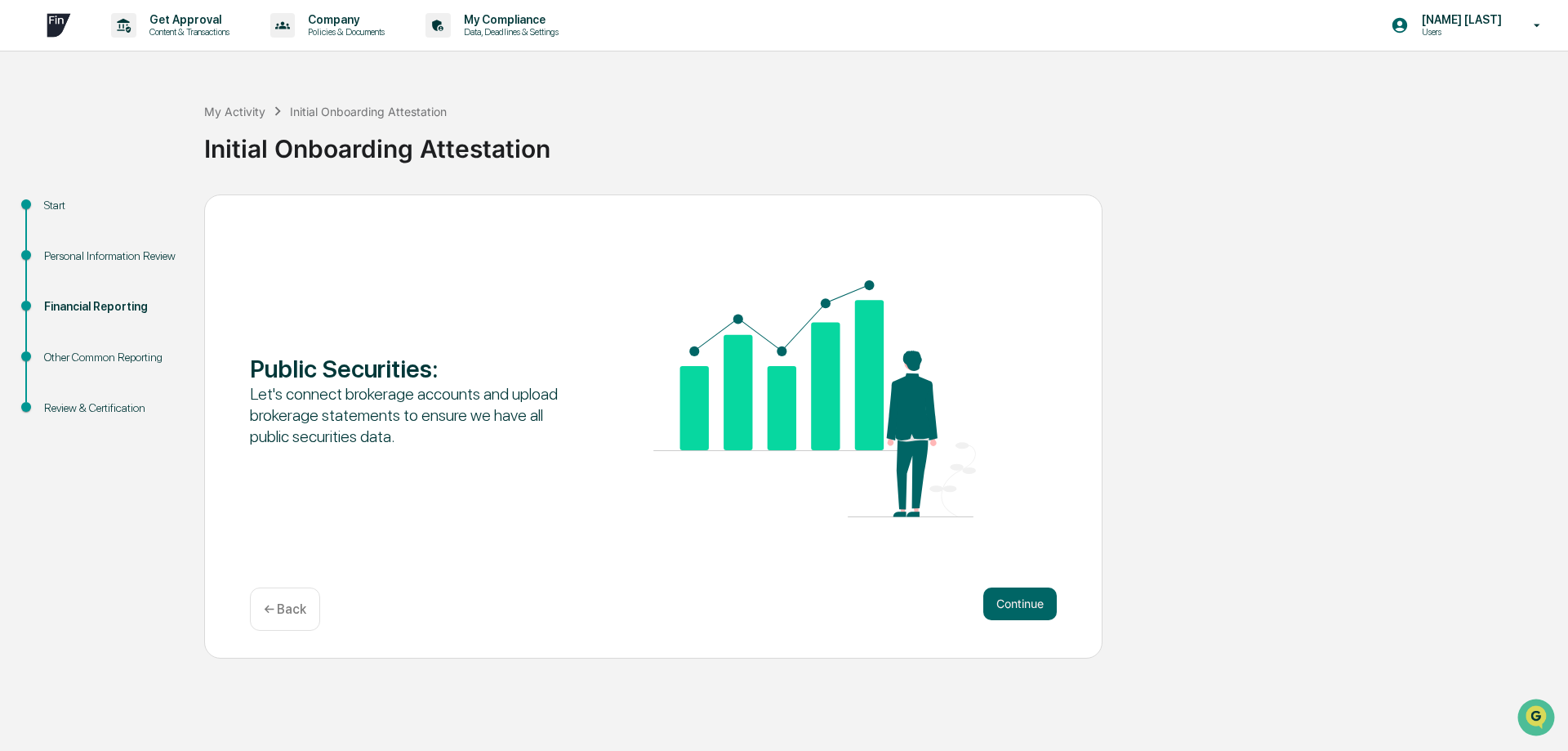 click on "Continue" at bounding box center (1020, 604) 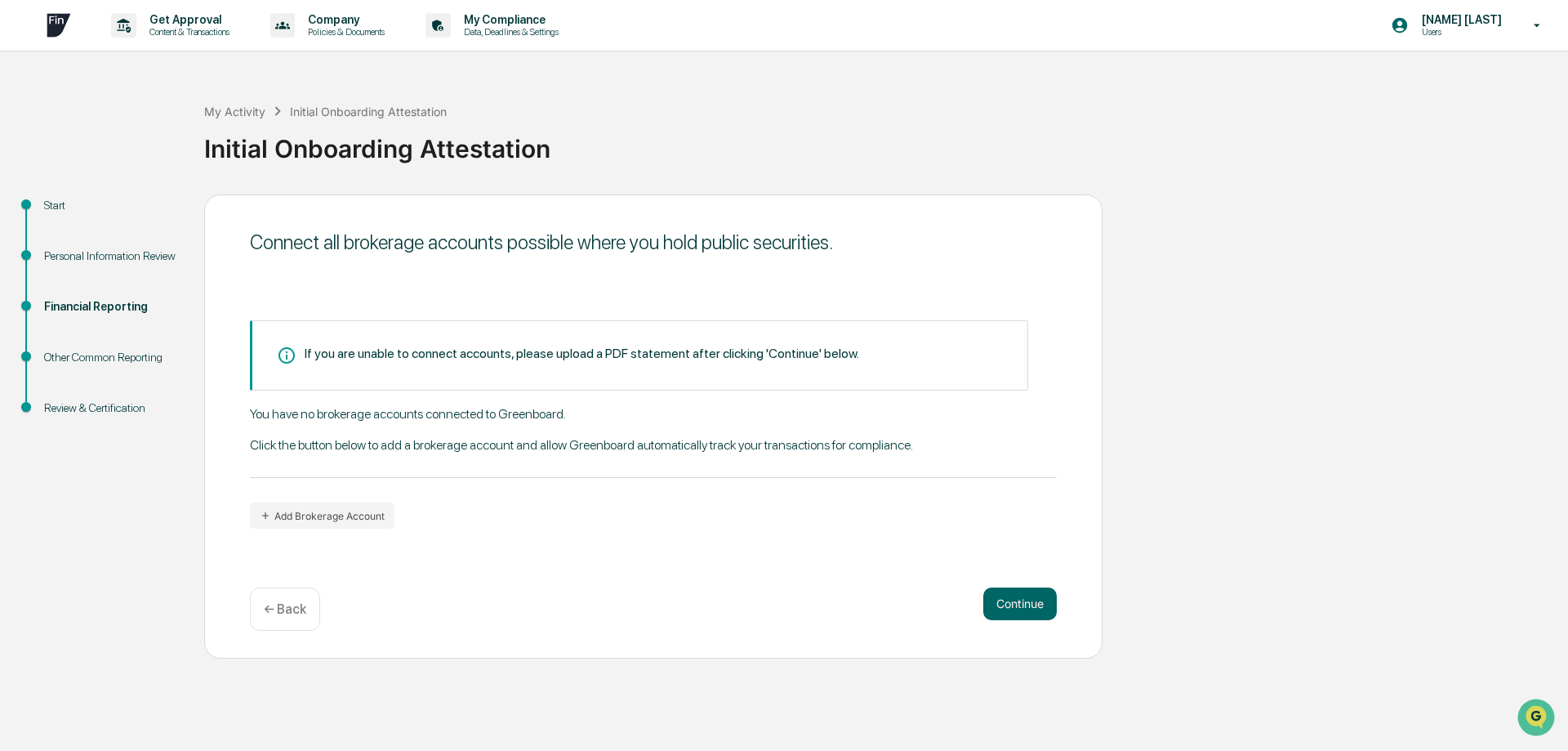click on "Continue" at bounding box center [1020, 604] 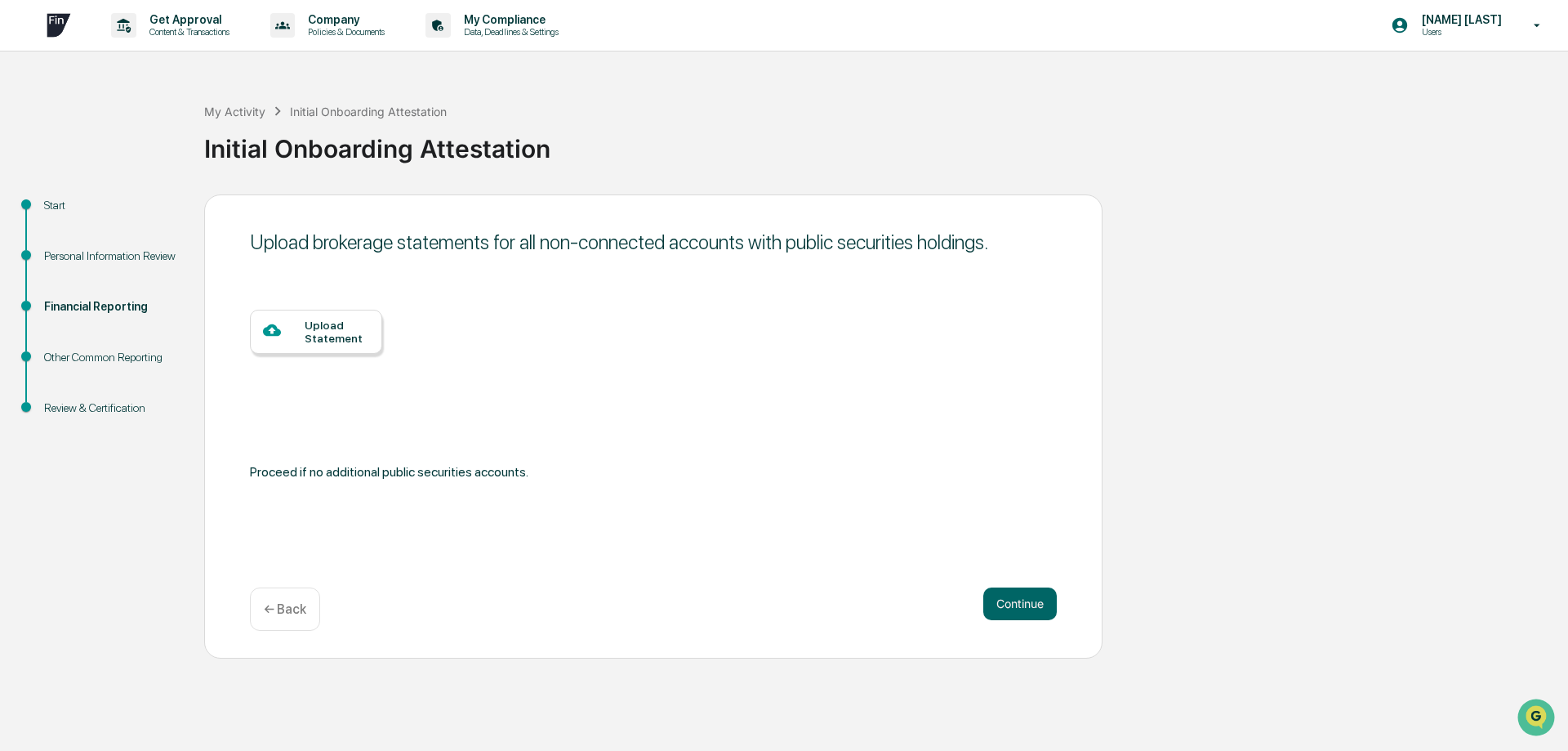 click on "Continue" at bounding box center (1020, 604) 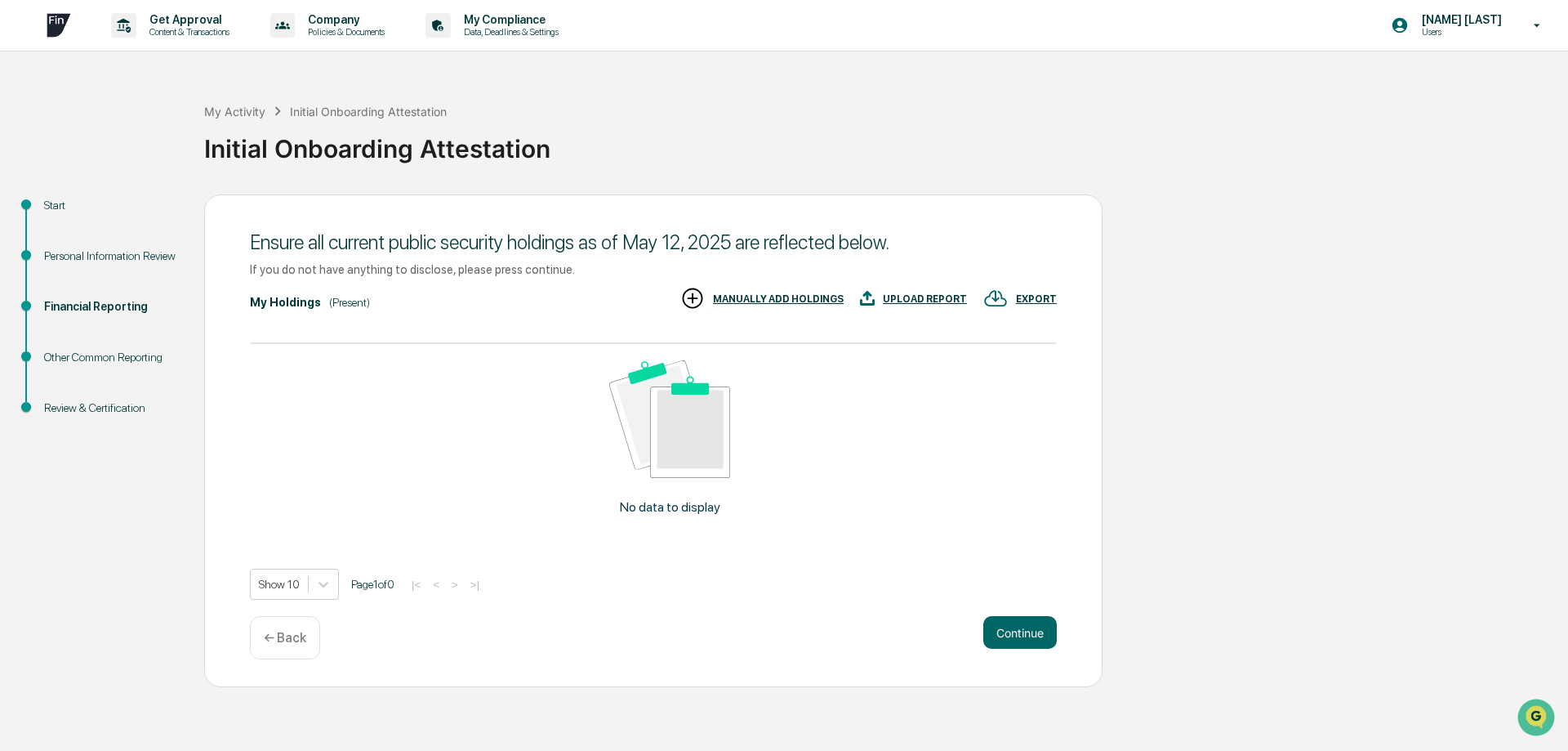 click on "Financial Reporting" at bounding box center [111, 326] 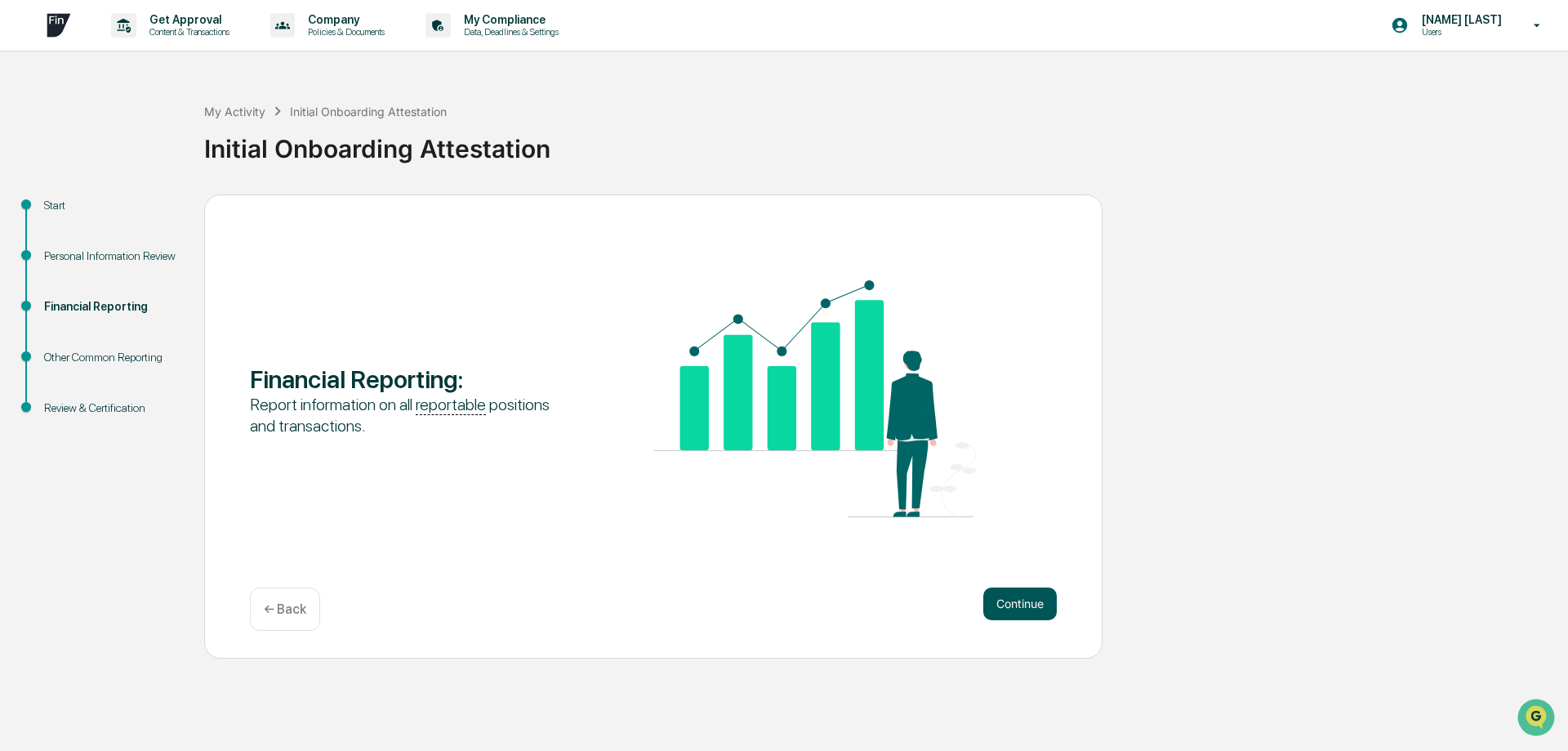 click on "Continue" at bounding box center (1020, 604) 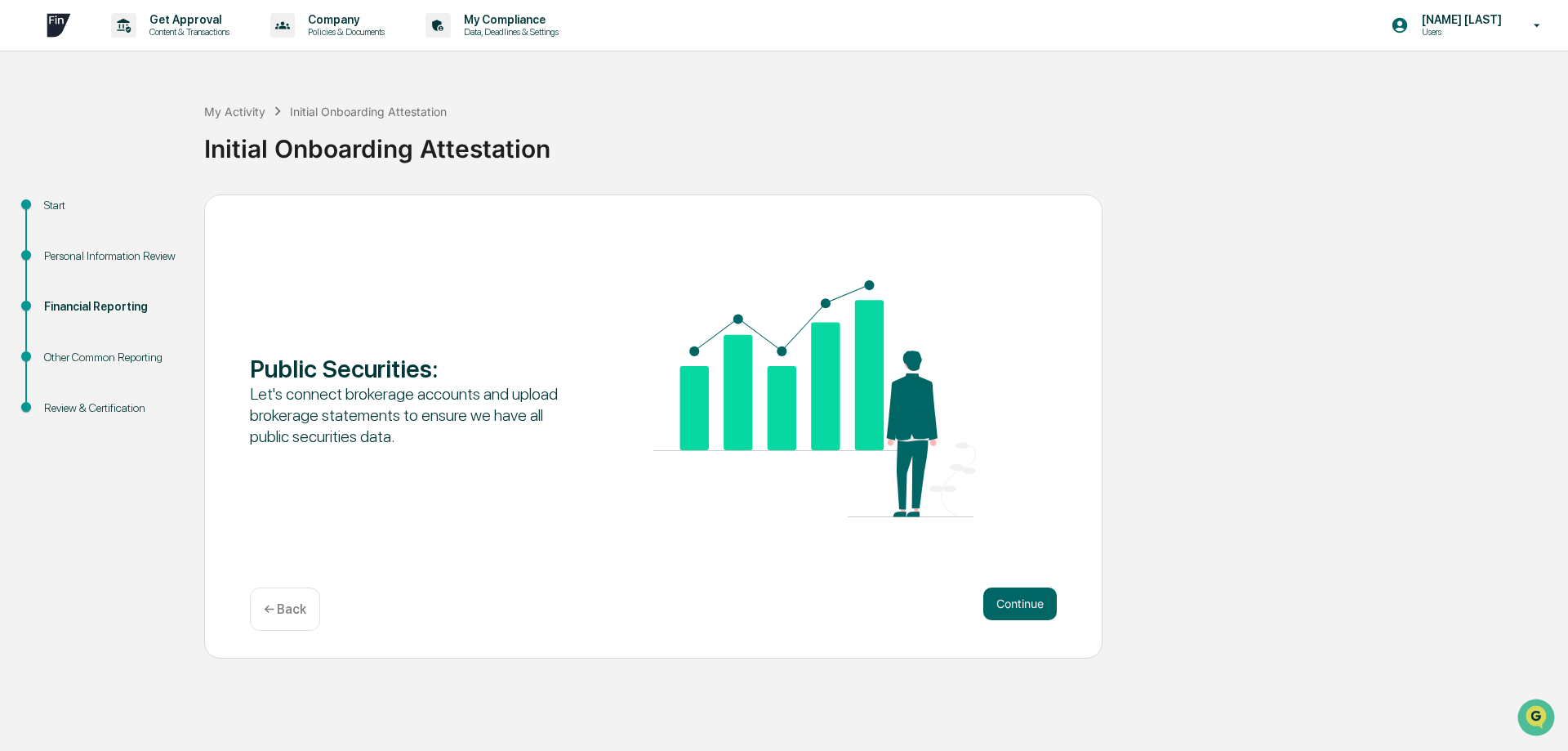 click on "Continue" at bounding box center [1020, 604] 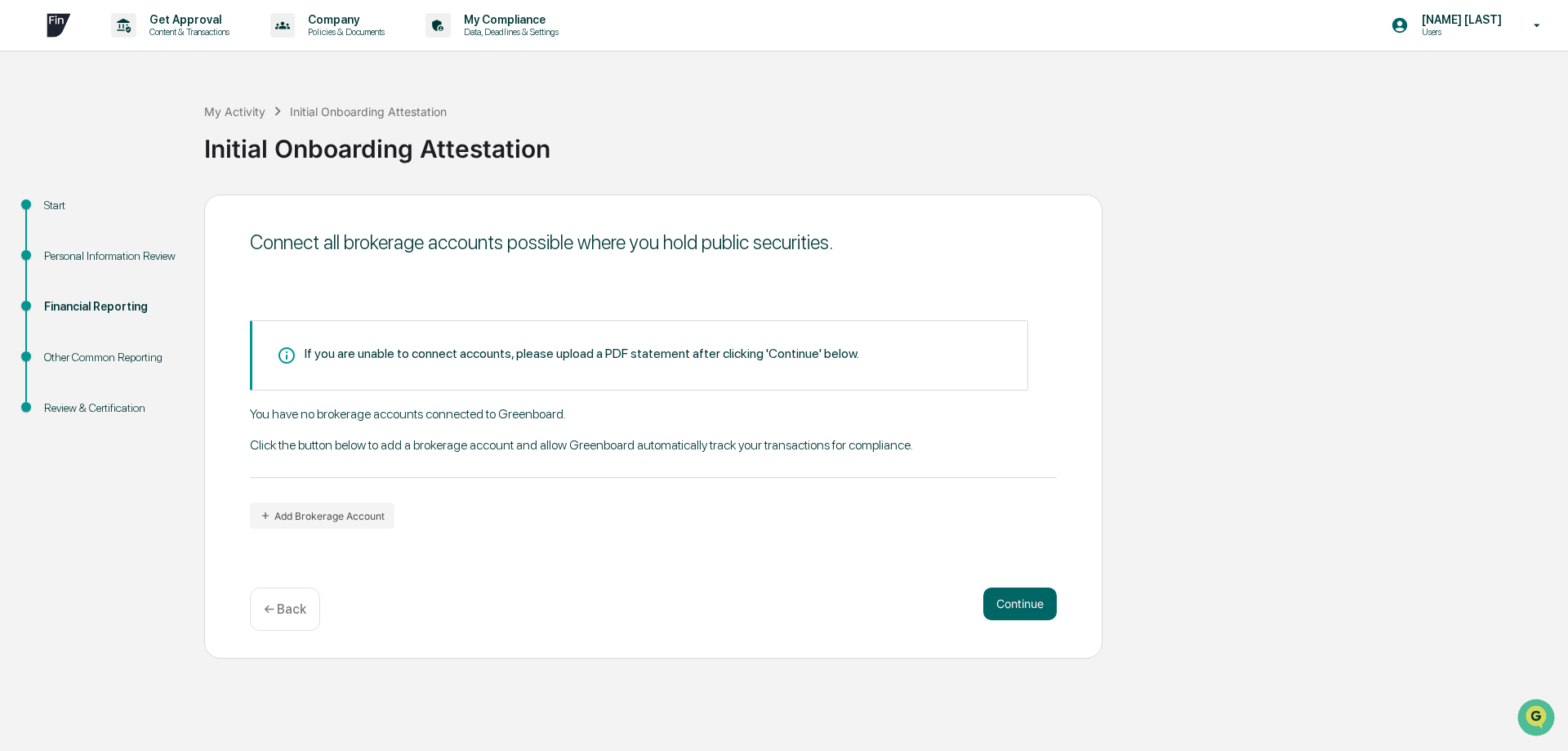 click on "If you are unable to connect accounts, please upload a PDF statement after clicking 'Continue' below." at bounding box center [581, 353] 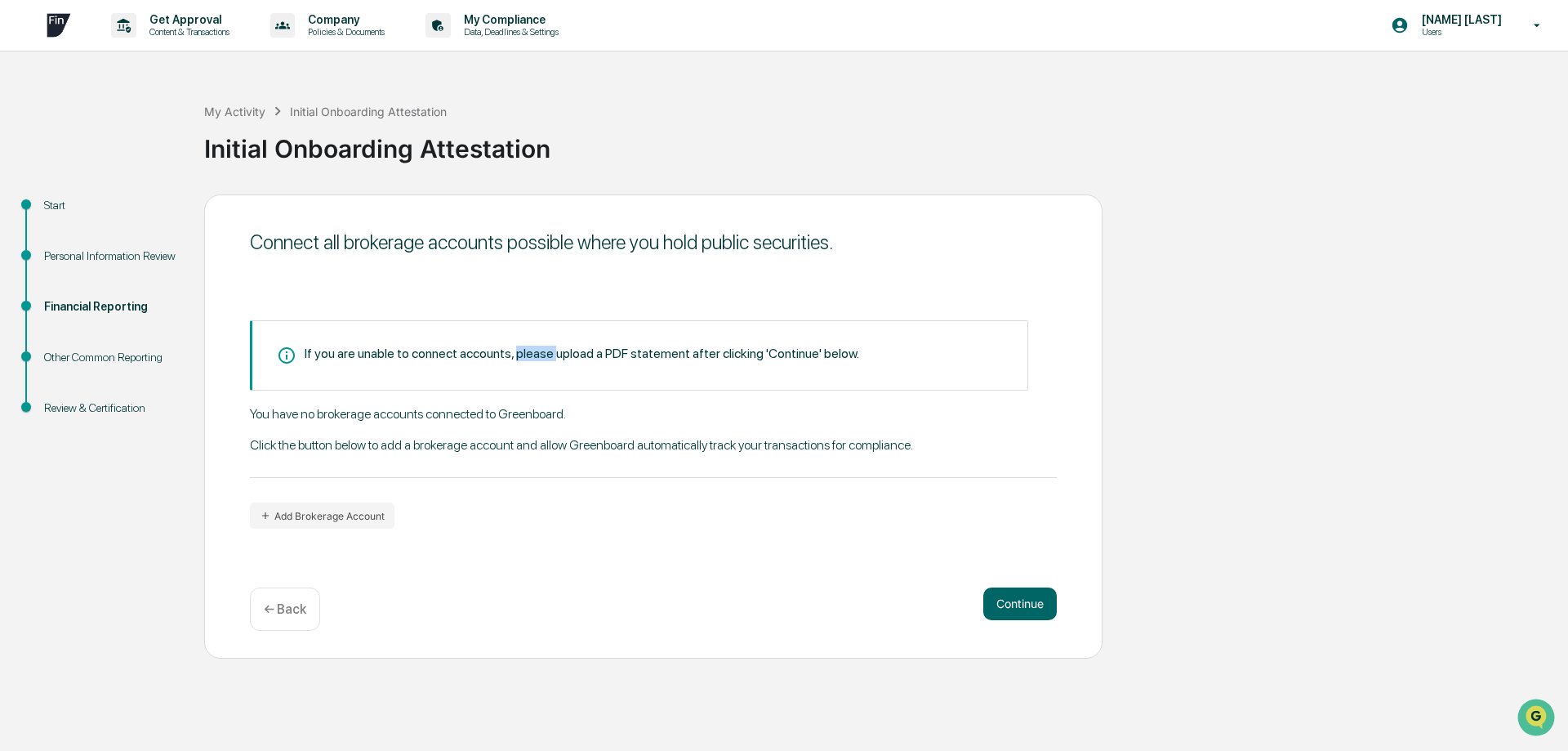 click on "If you are unable to connect accounts, please upload a PDF statement after clicking 'Continue' below." at bounding box center (581, 353) 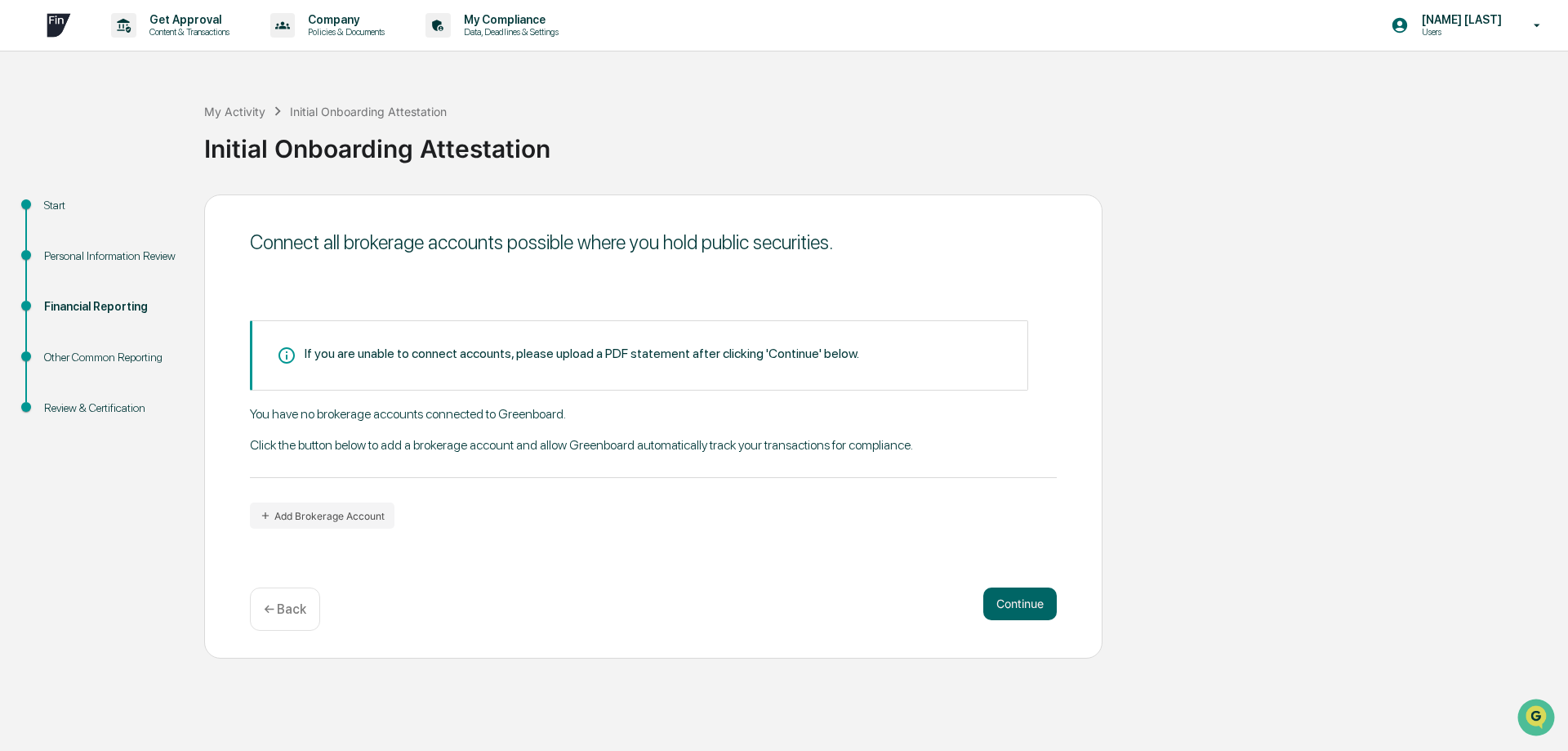 click on "If you are unable to connect accounts, please upload a PDF statement after clicking 'Continue' below." at bounding box center (581, 353) 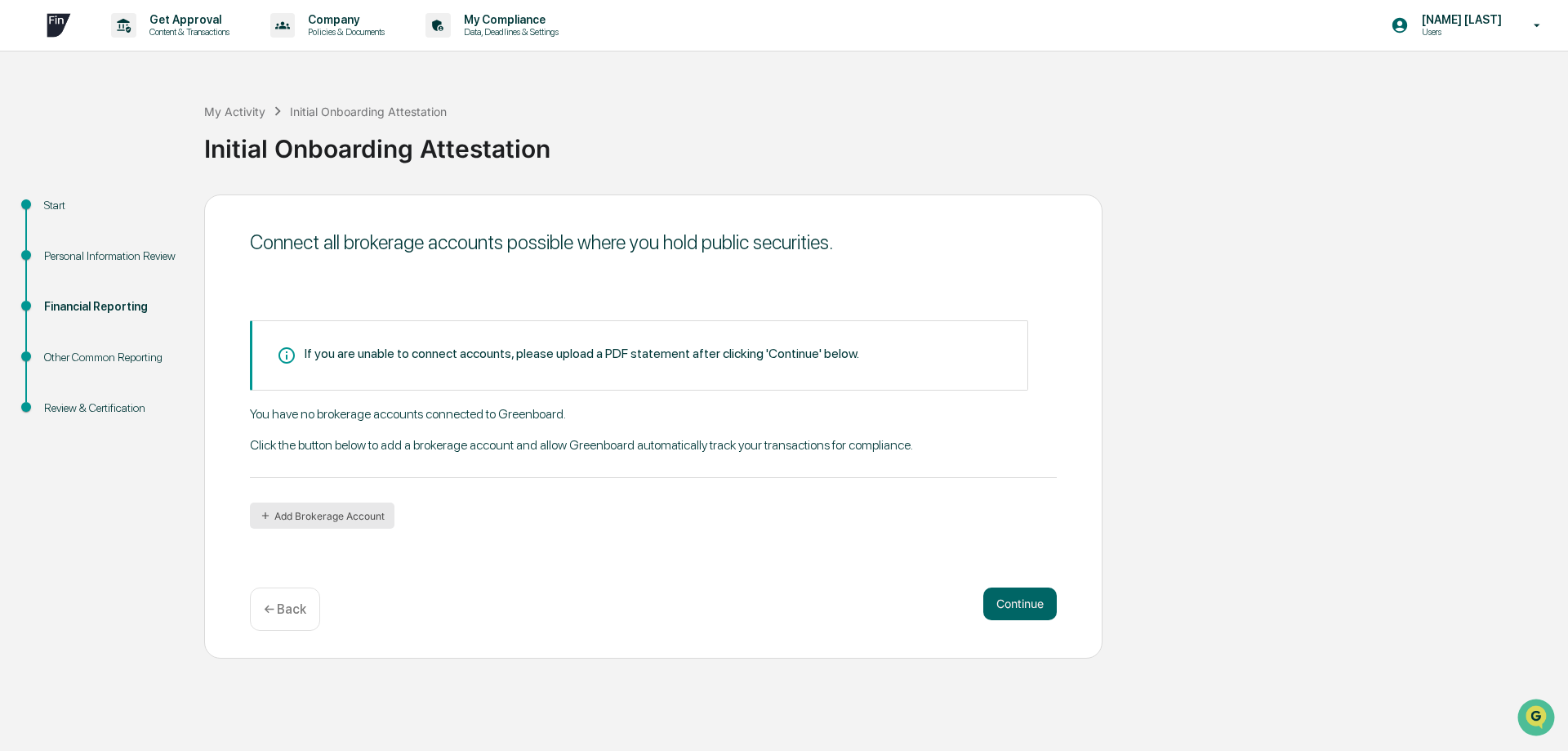 click on "Add Brokerage Account" at bounding box center [322, 516] 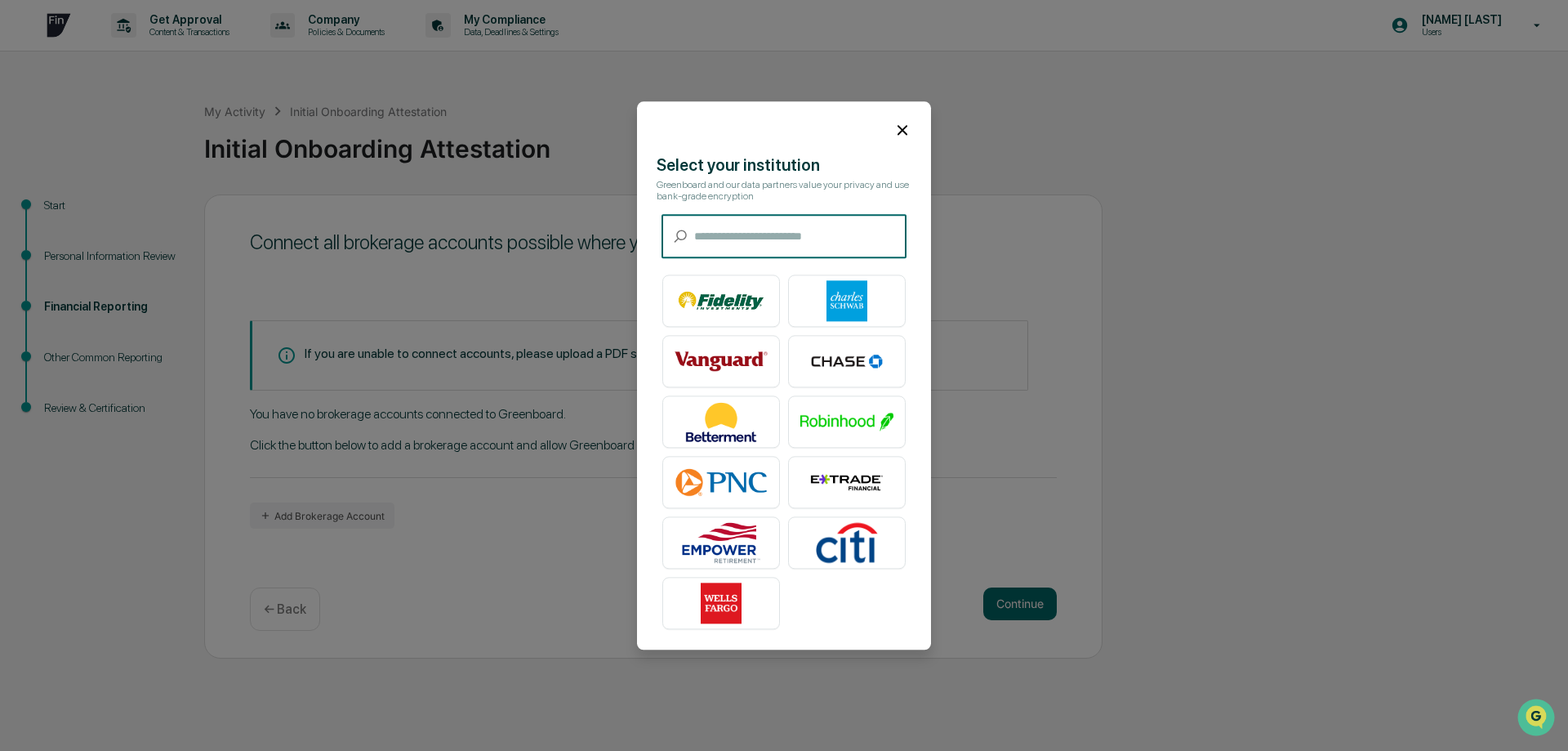 click at bounding box center [800, 236] 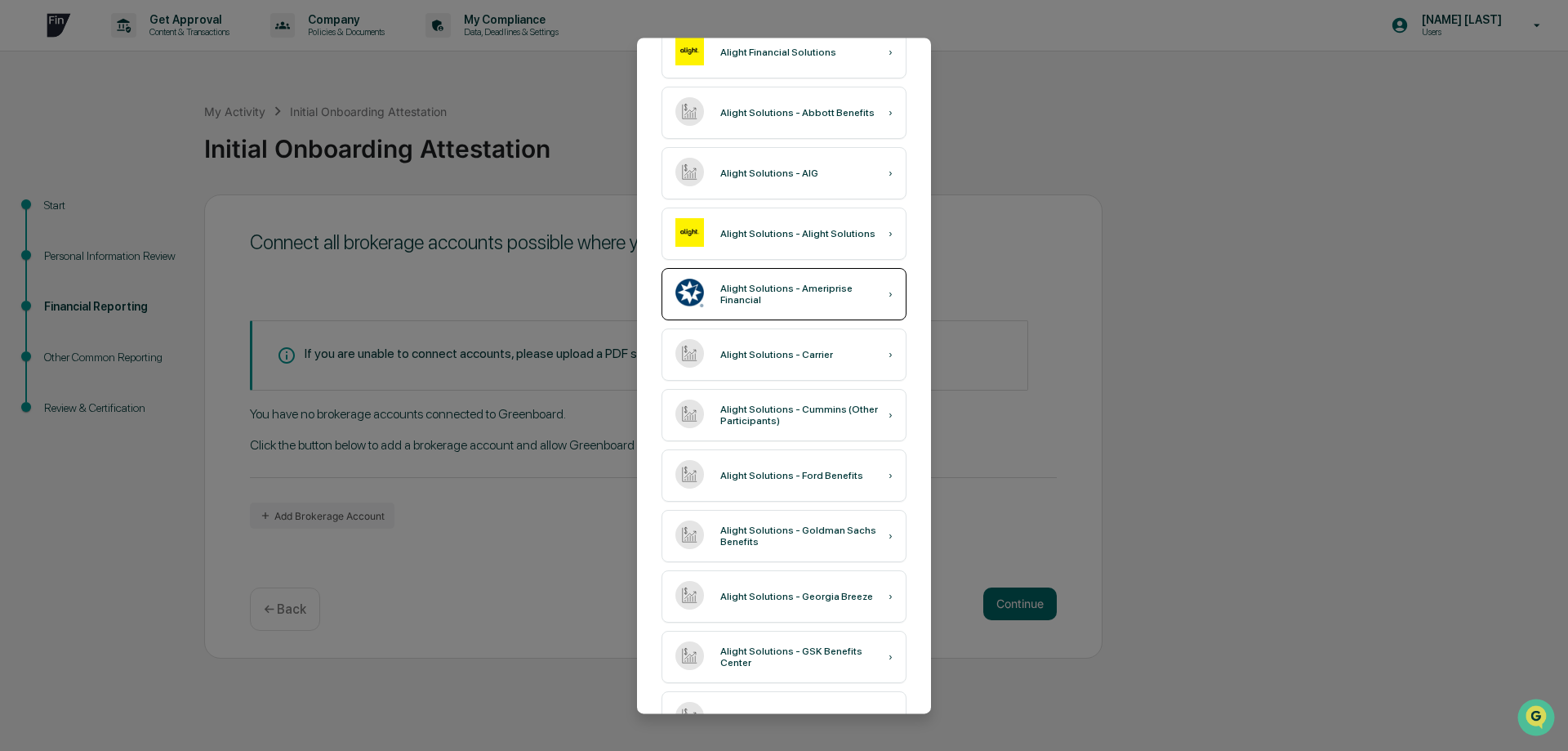 scroll, scrollTop: 417, scrollLeft: 0, axis: vertical 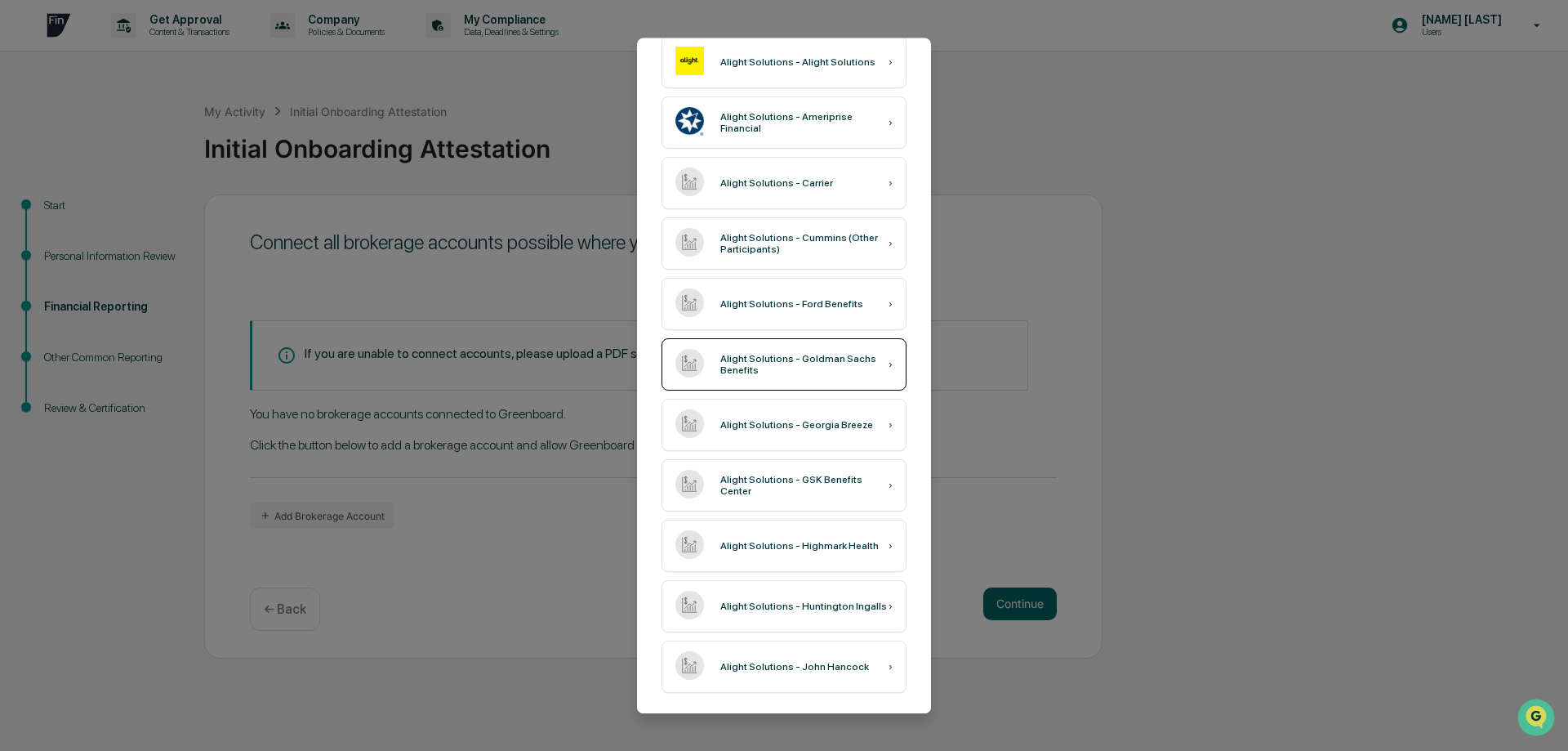 type on "******" 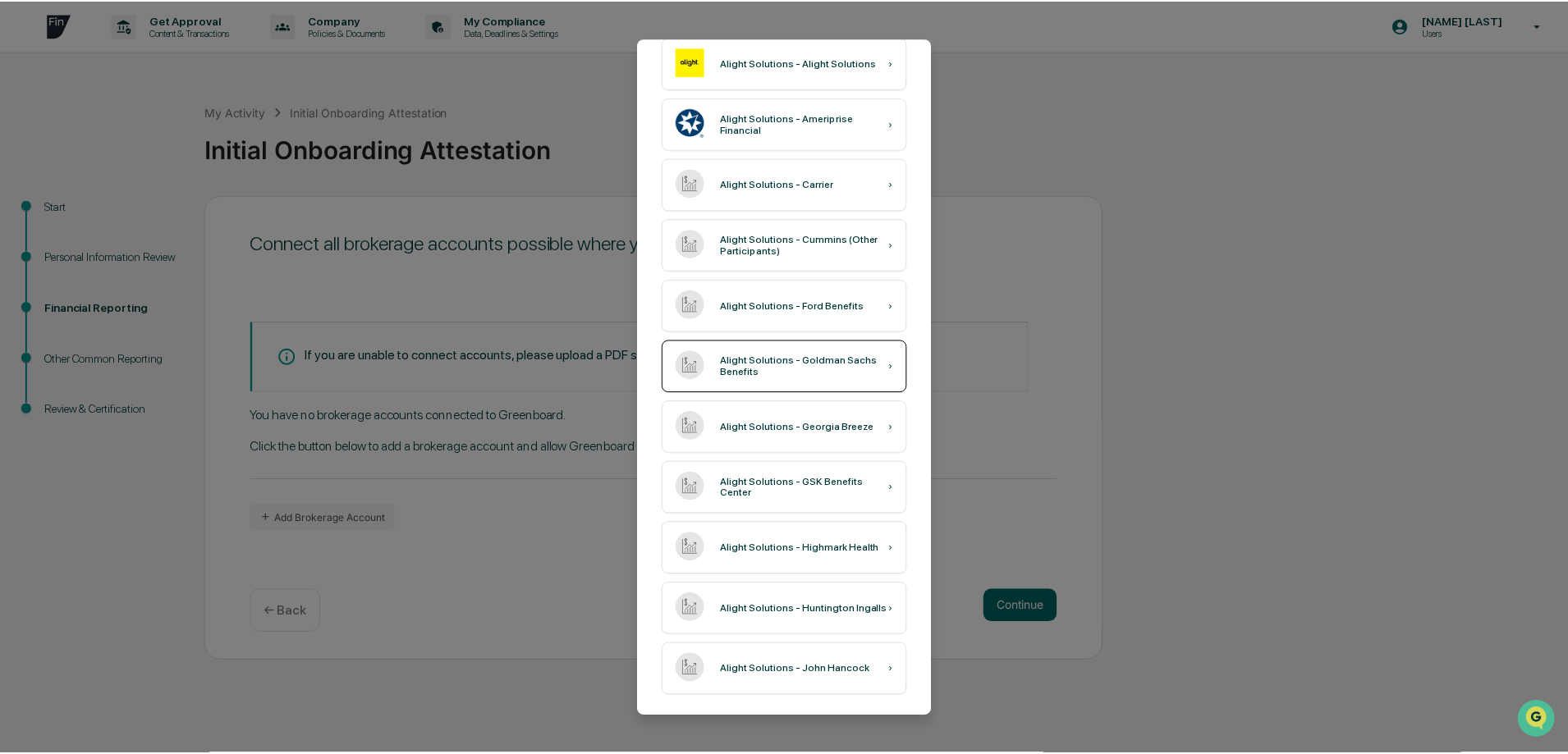 scroll, scrollTop: 0, scrollLeft: 0, axis: both 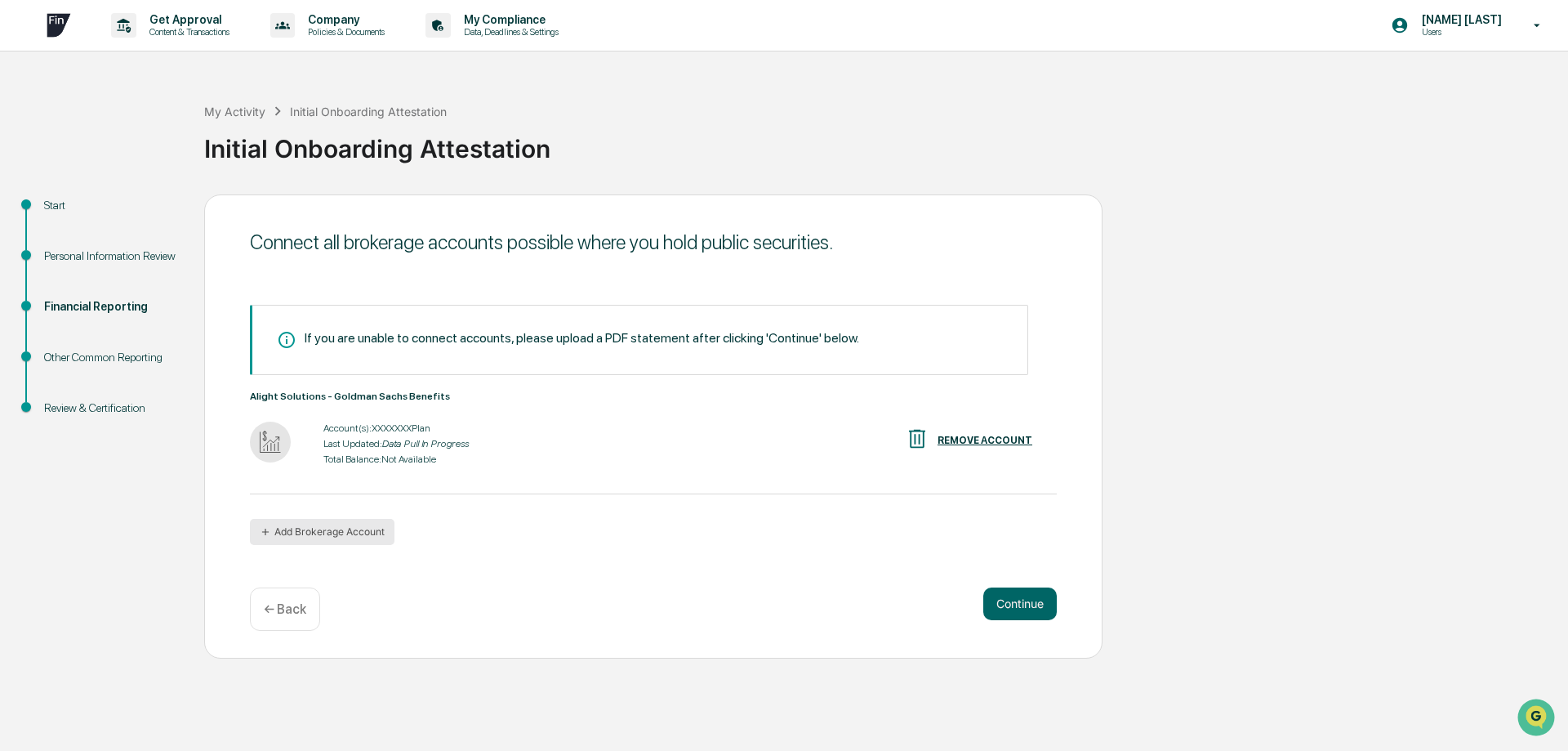 click on "Add Brokerage Account" at bounding box center [322, 532] 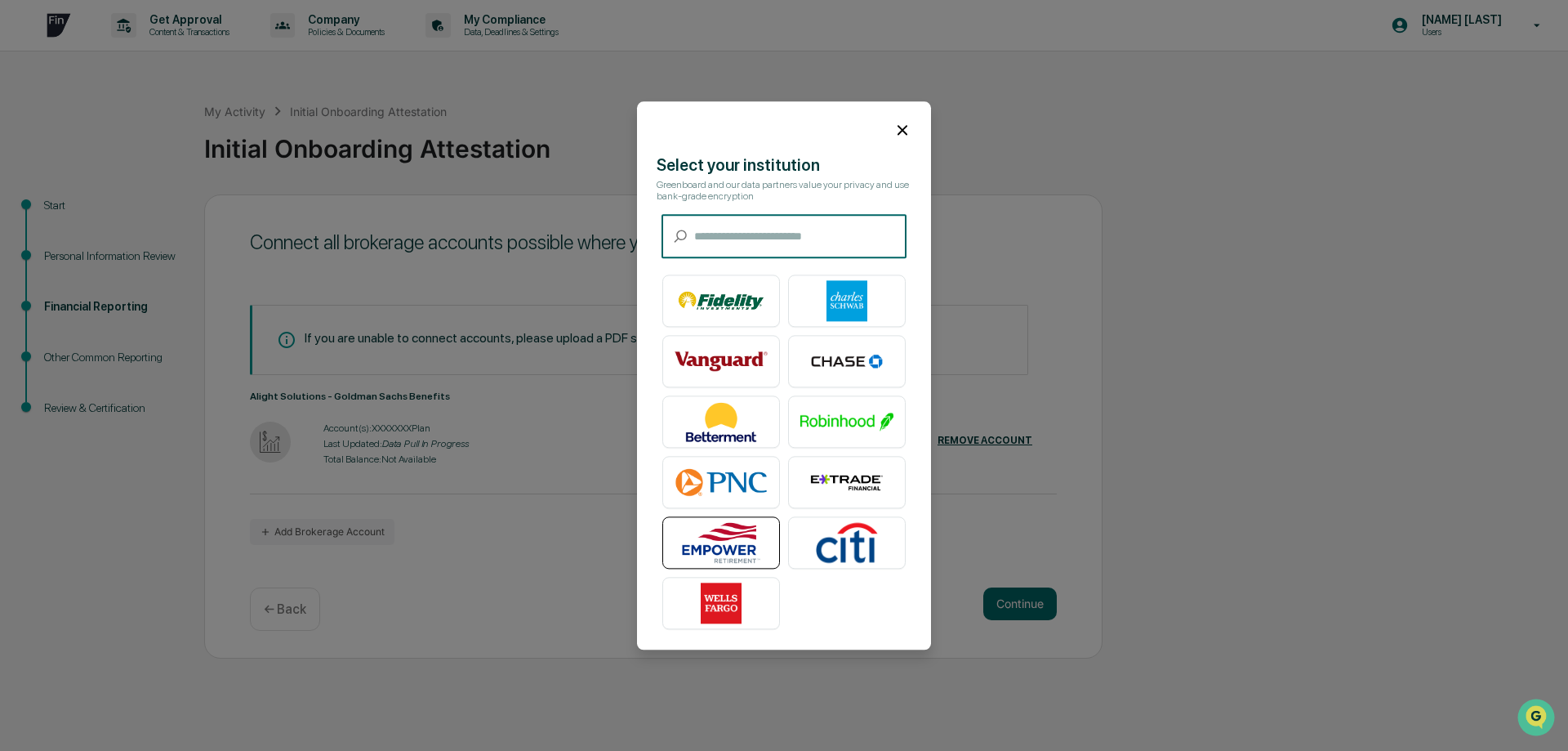 click at bounding box center [721, 543] 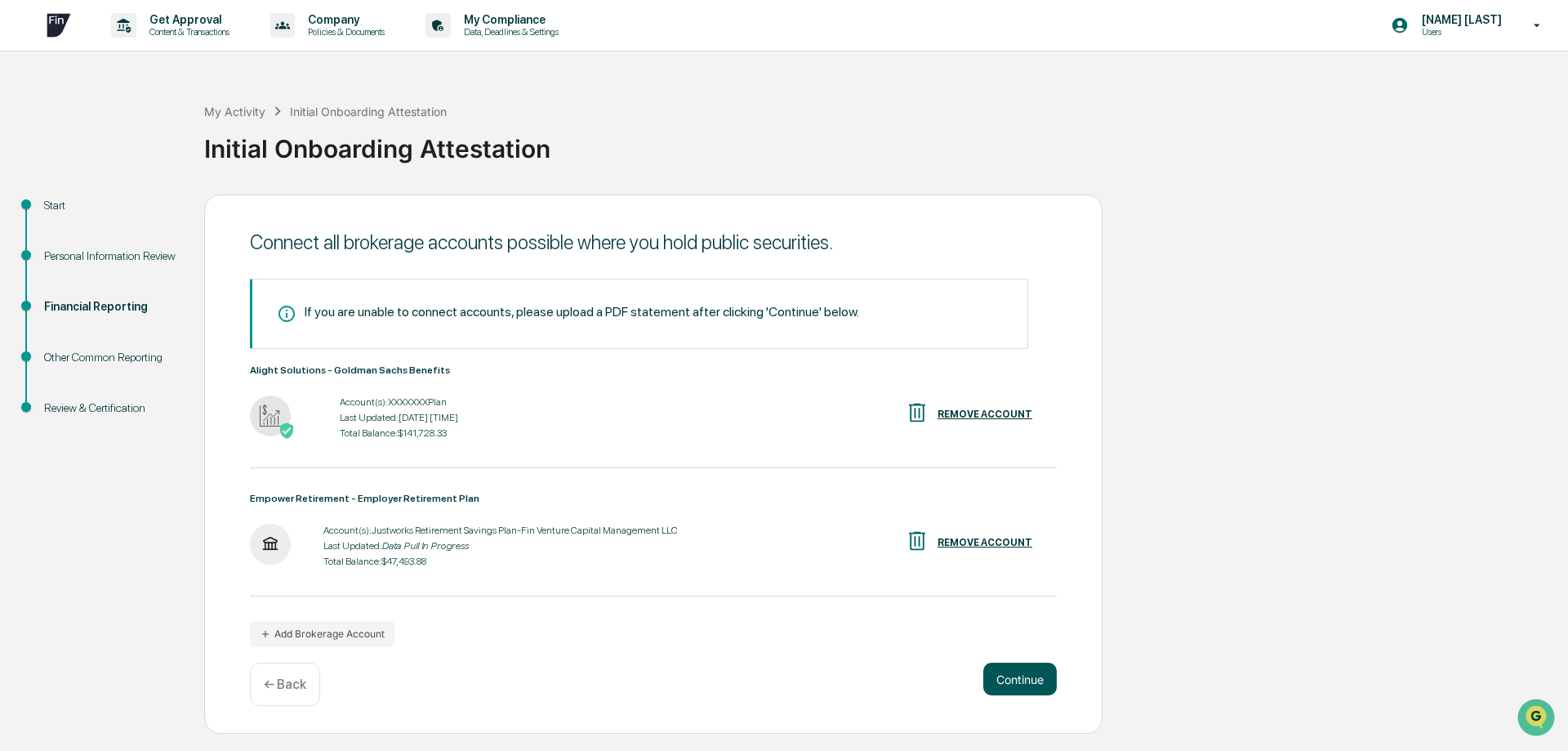 click on "Continue" at bounding box center [1020, 679] 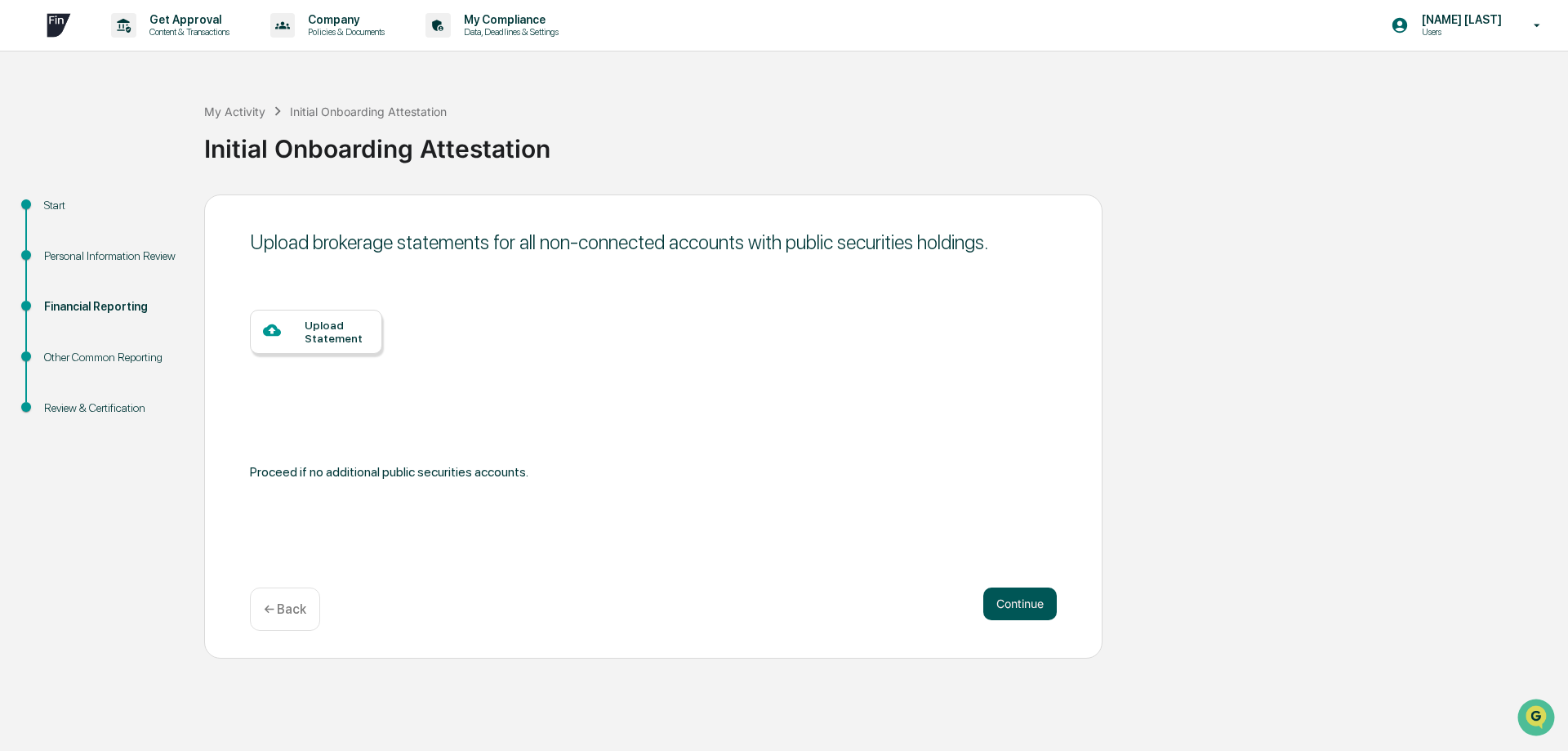 click on "Continue" at bounding box center (1020, 604) 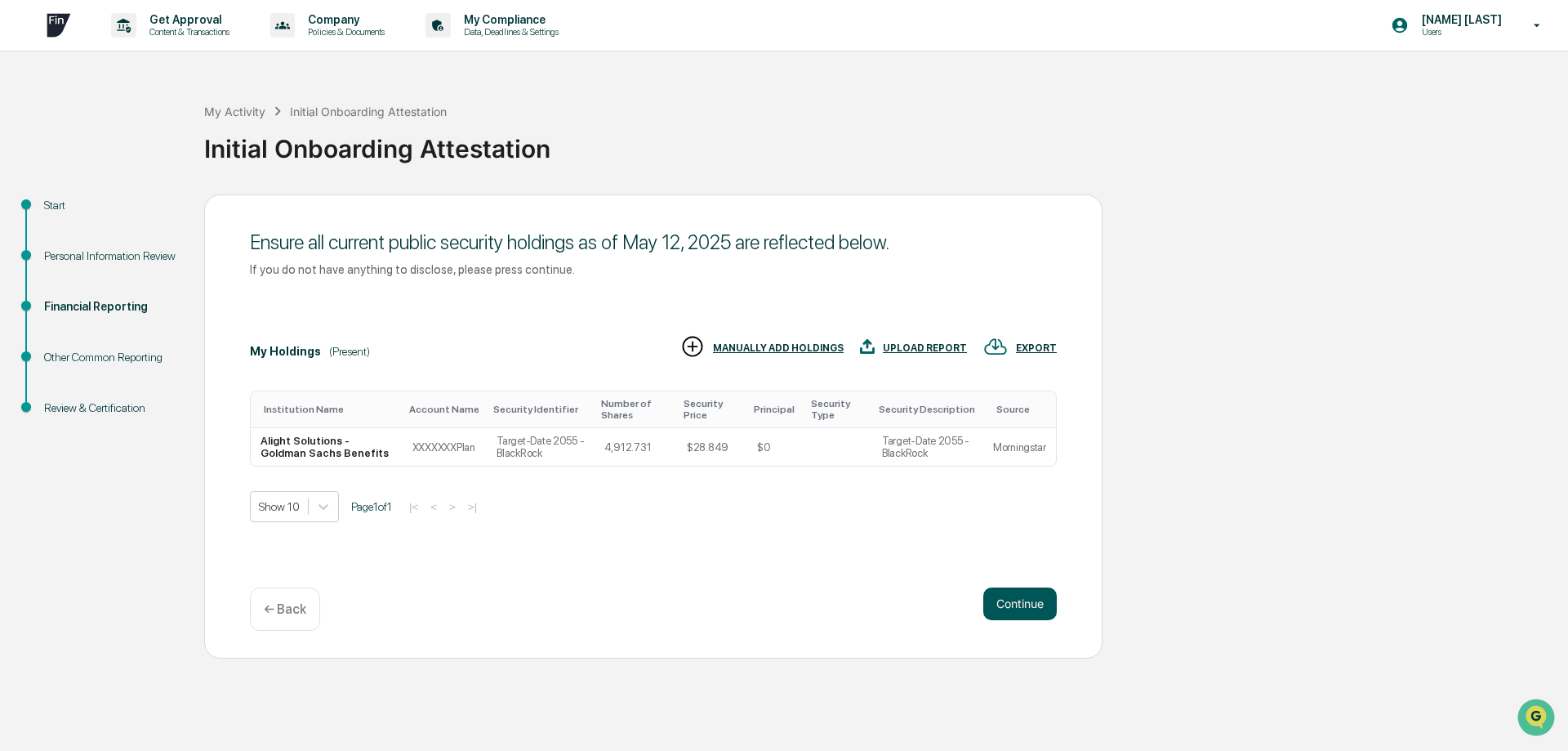 click on "Continue" at bounding box center [1020, 604] 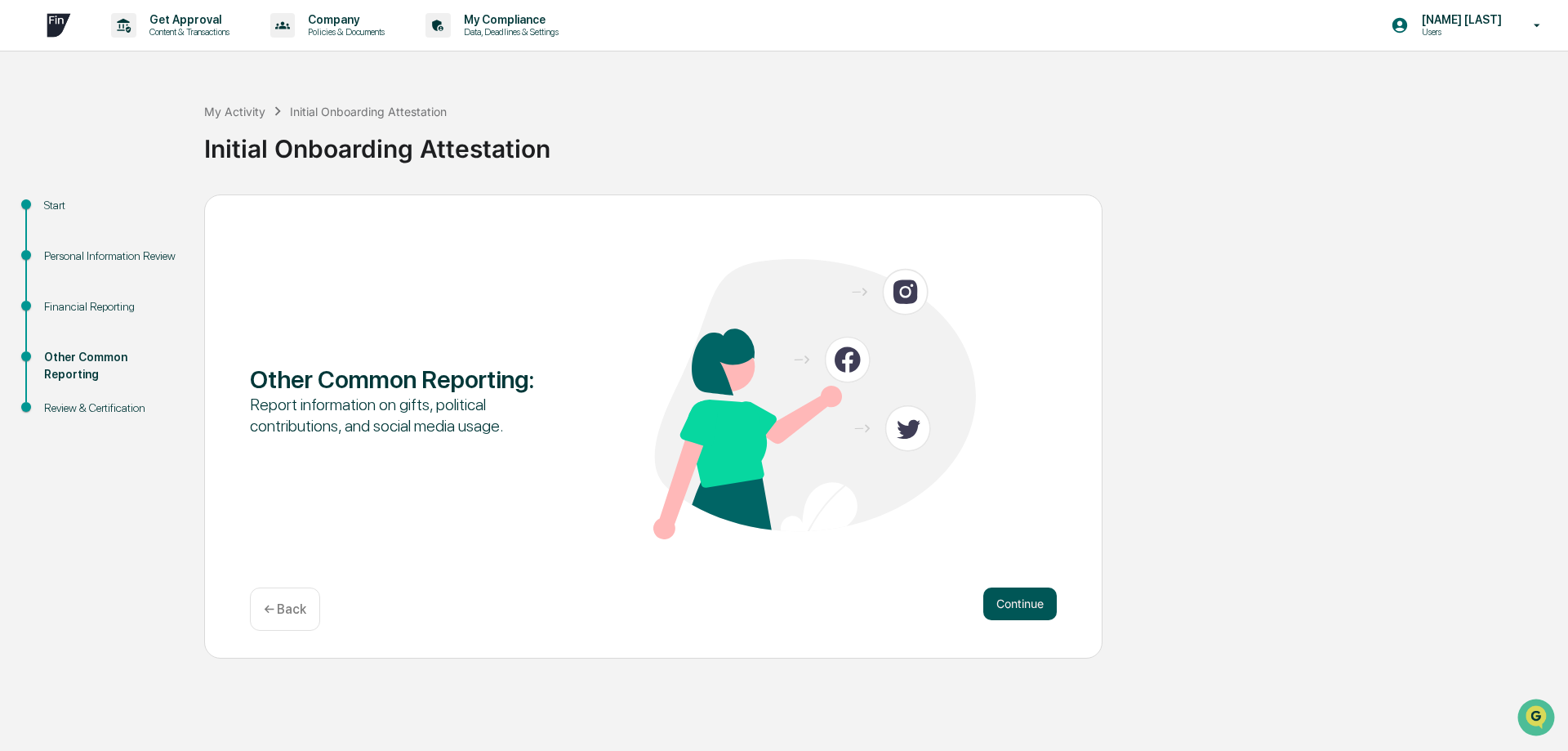 click on "Continue" at bounding box center (1020, 604) 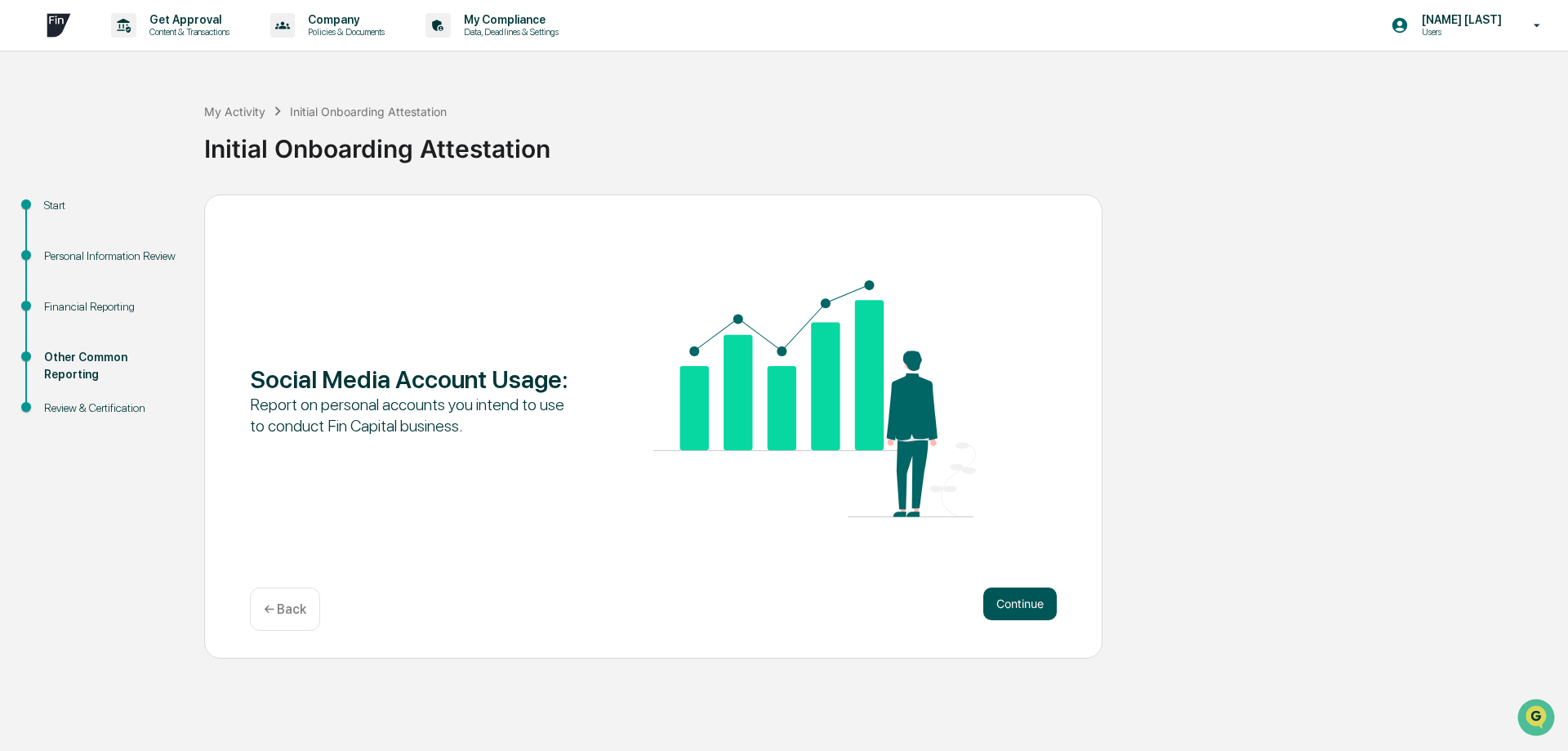 click on "Continue" at bounding box center [1020, 604] 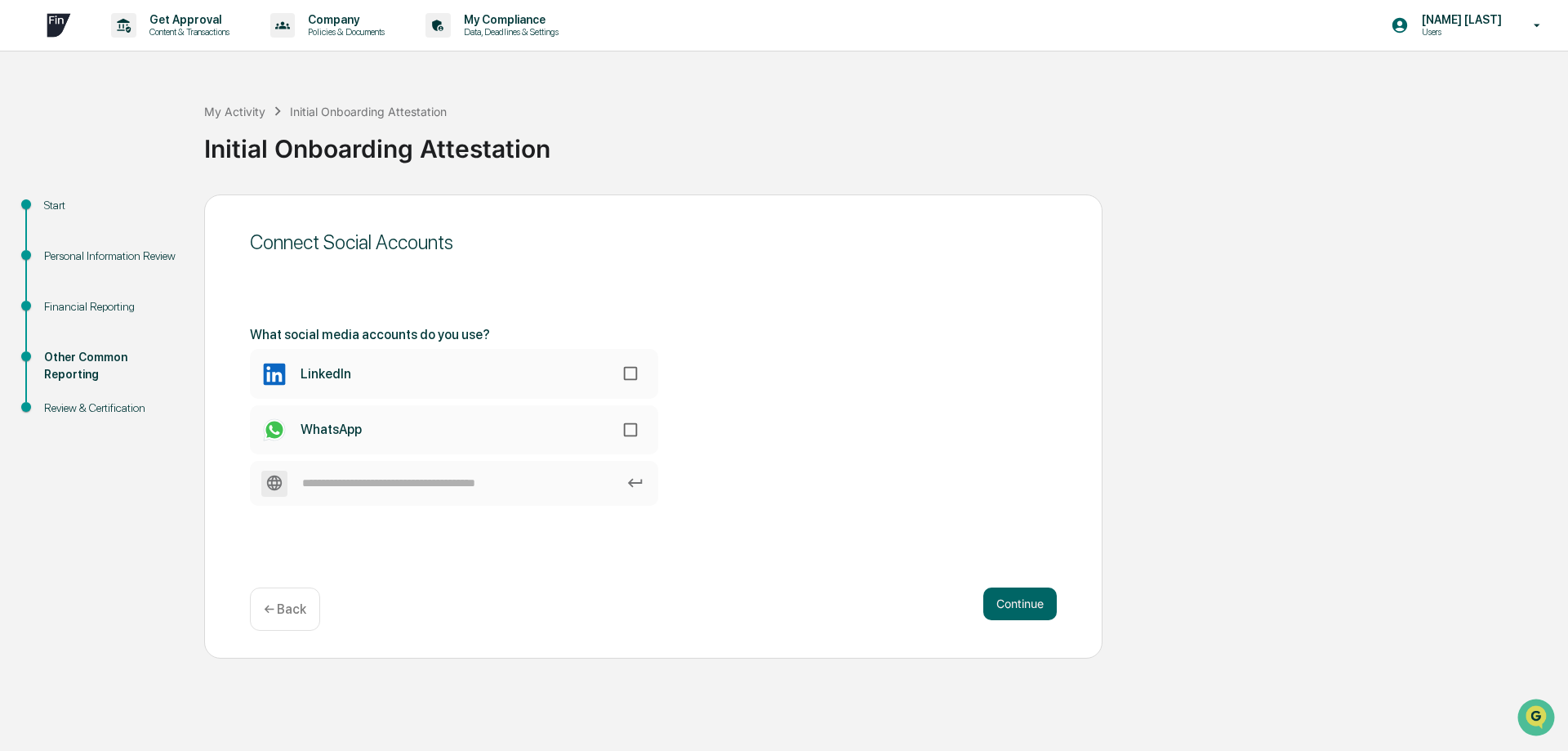 click on "LinkedIn" at bounding box center (454, 373) 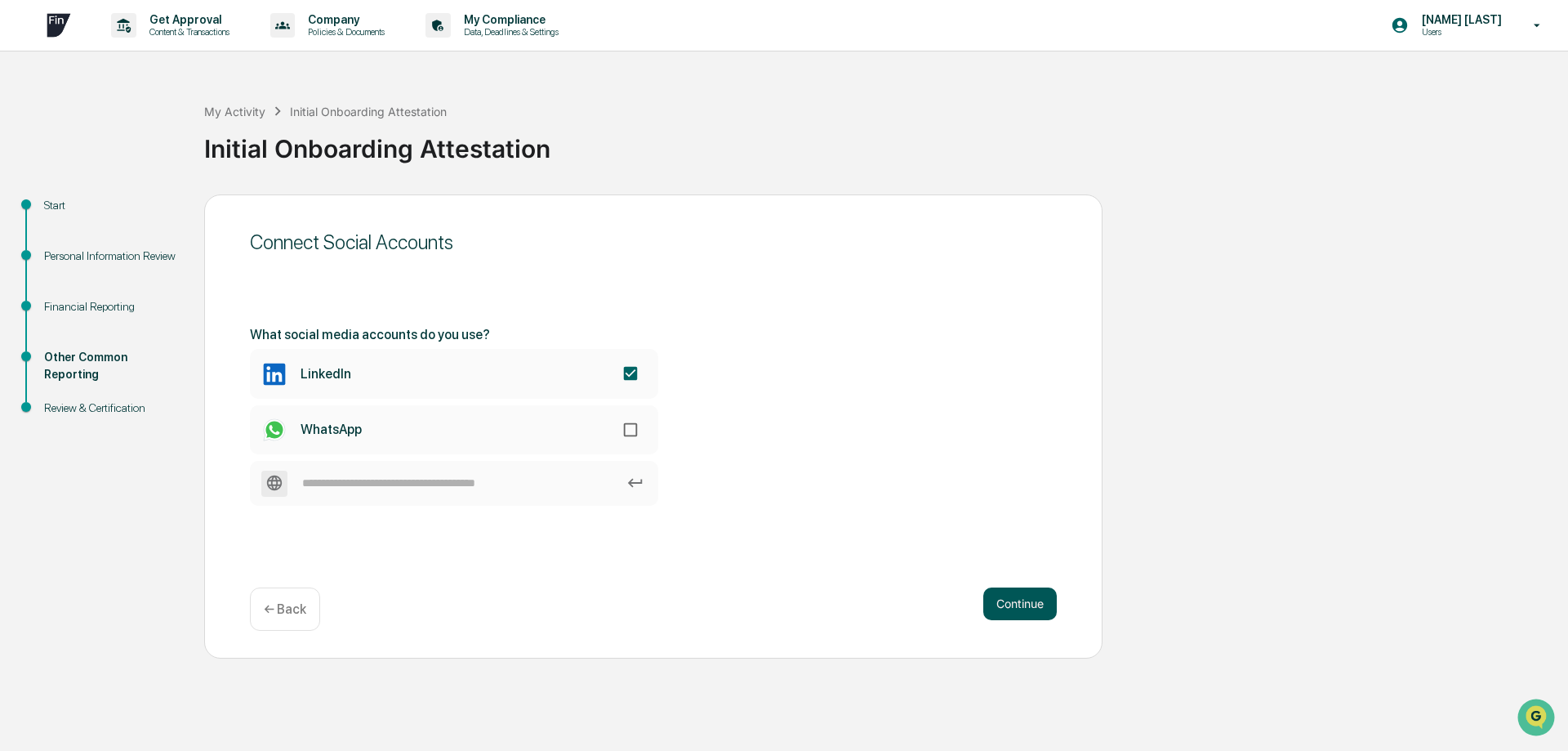 click on "Continue" at bounding box center [1020, 604] 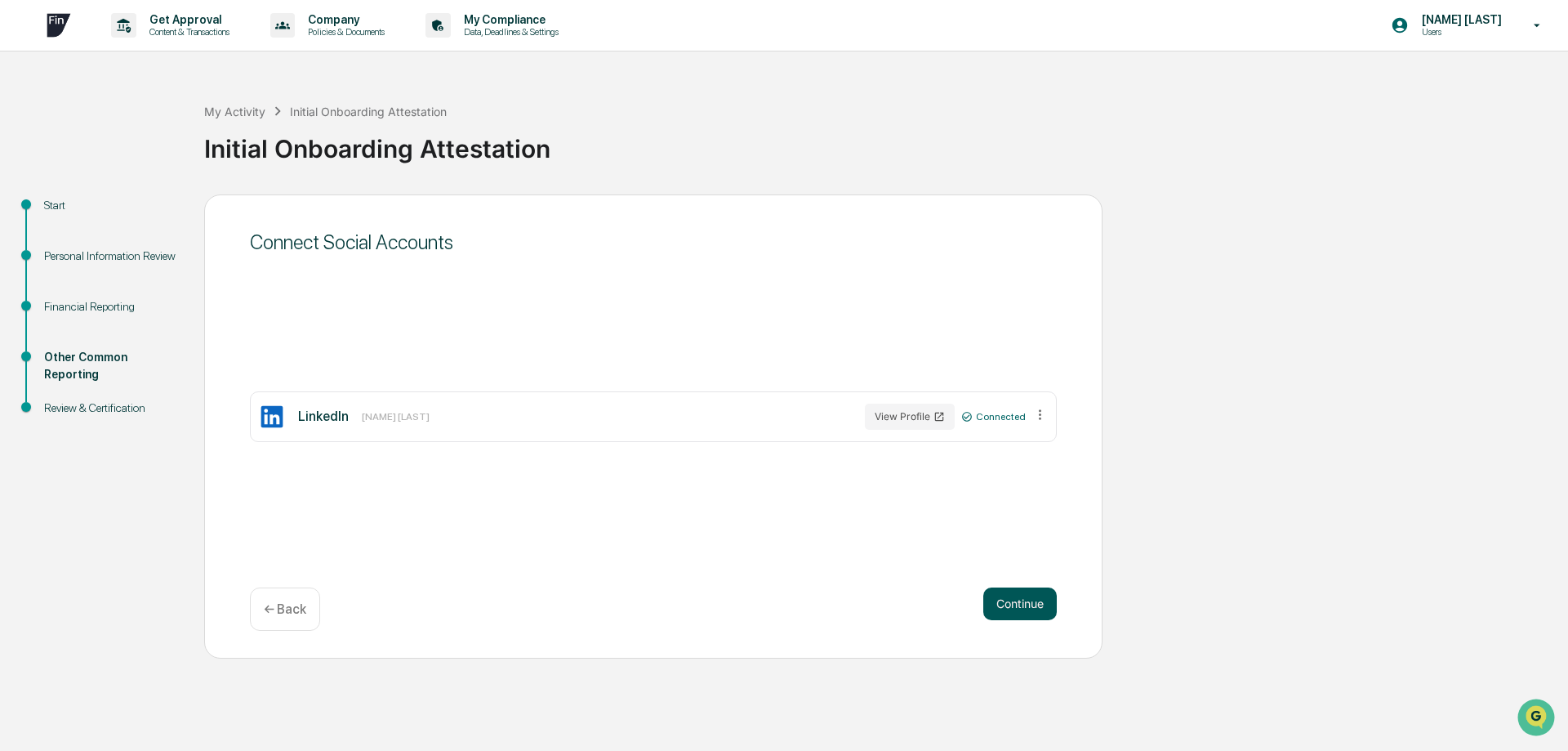click on "Continue" at bounding box center (1020, 604) 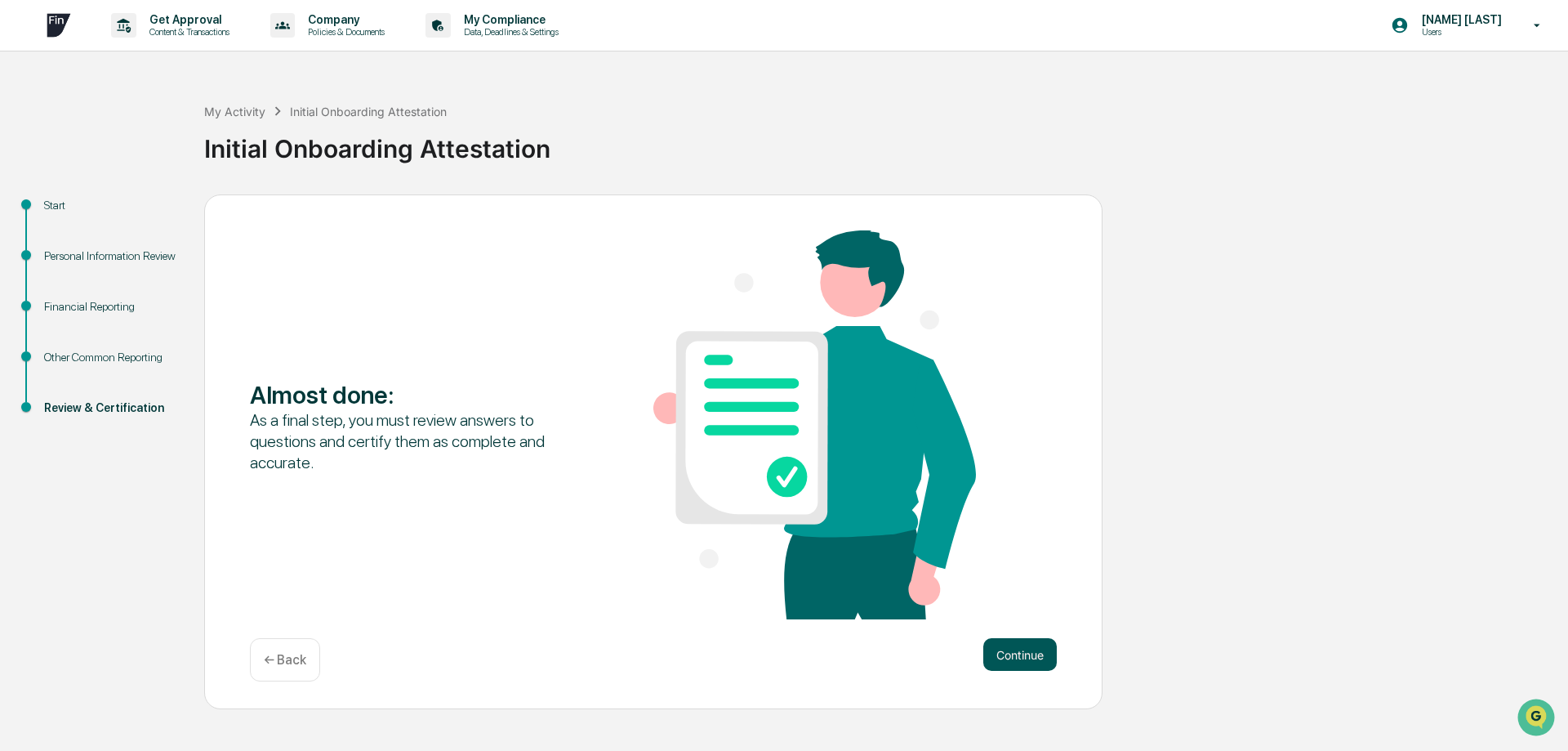 click on "Continue" at bounding box center [1020, 655] 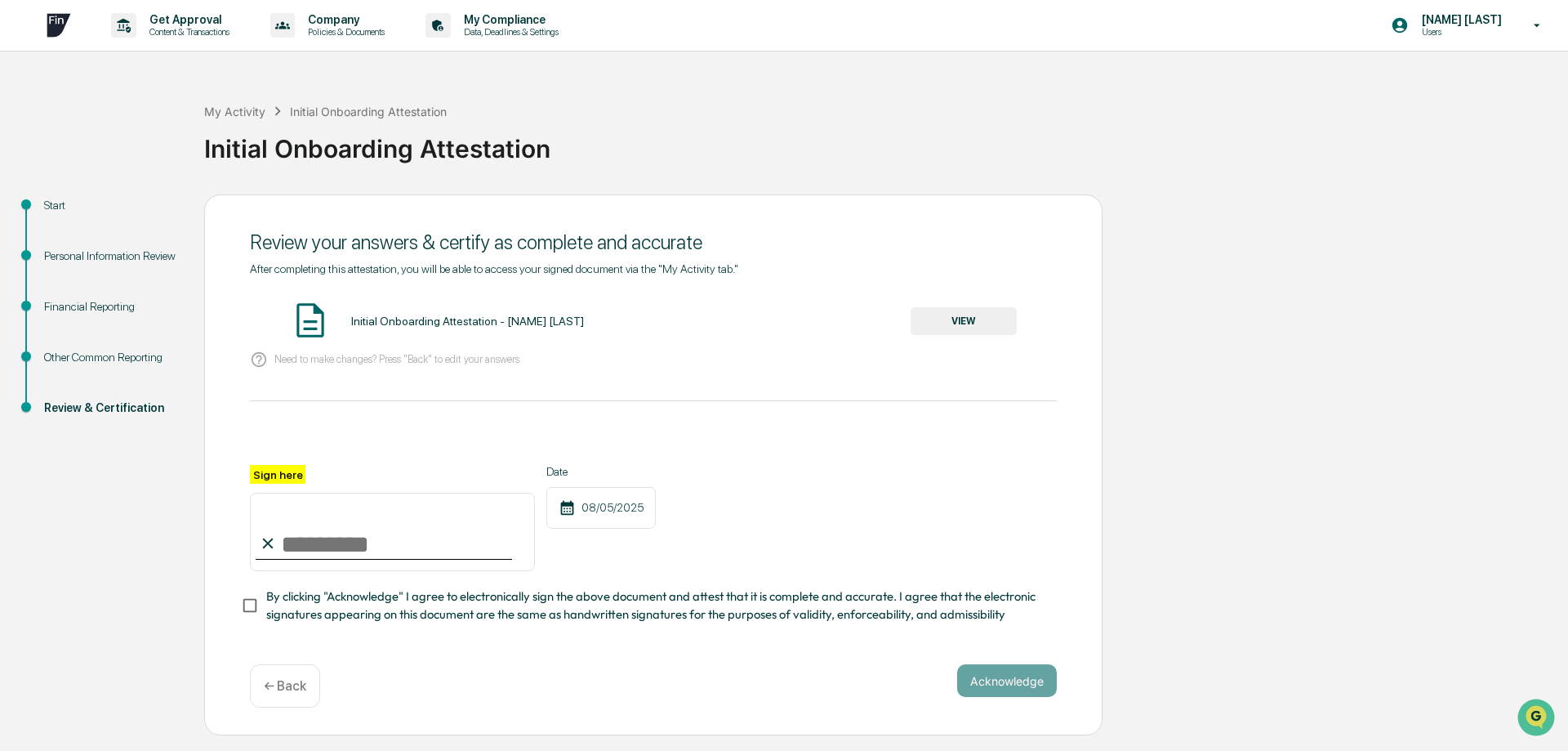 click on "Sign here" at bounding box center [392, 532] 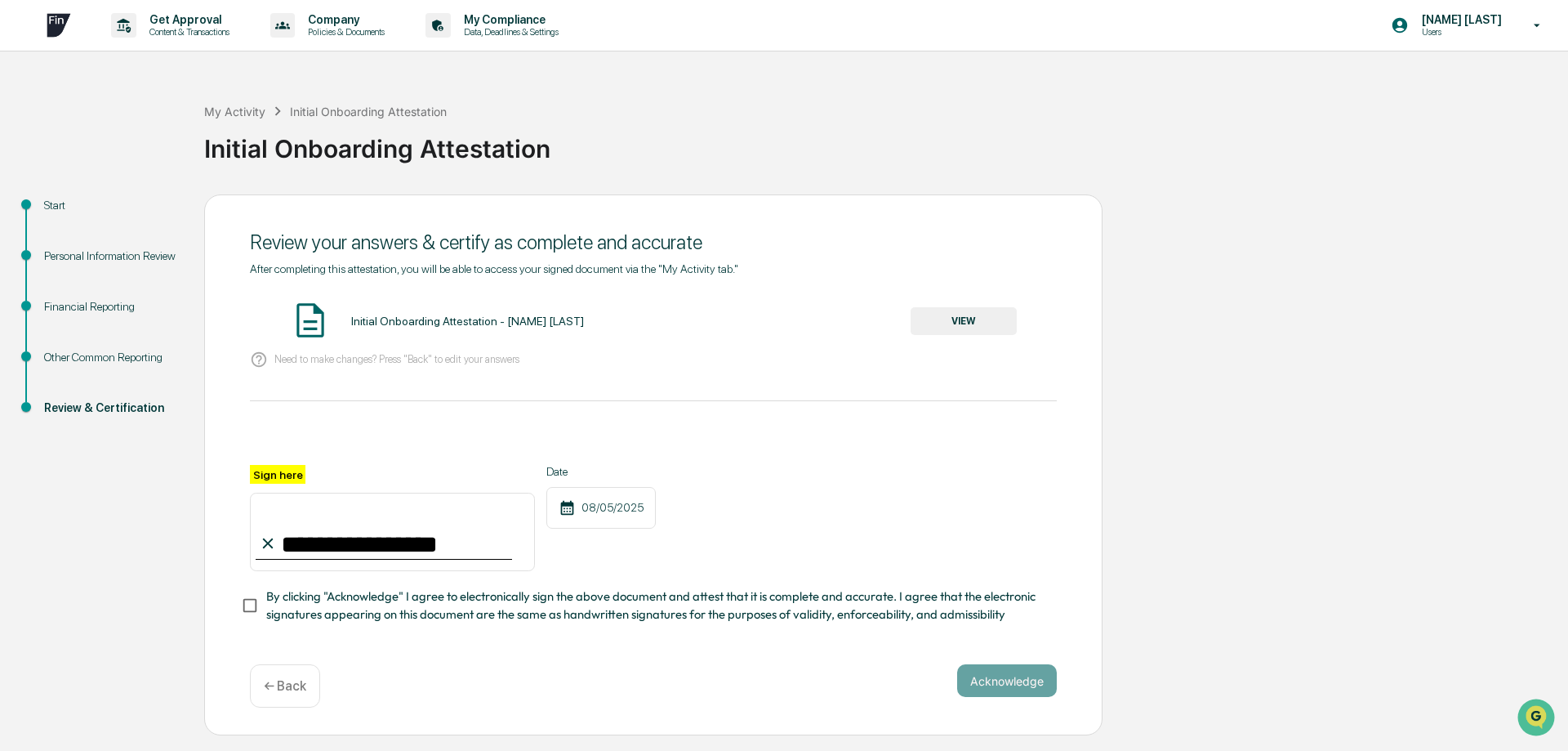 type on "**********" 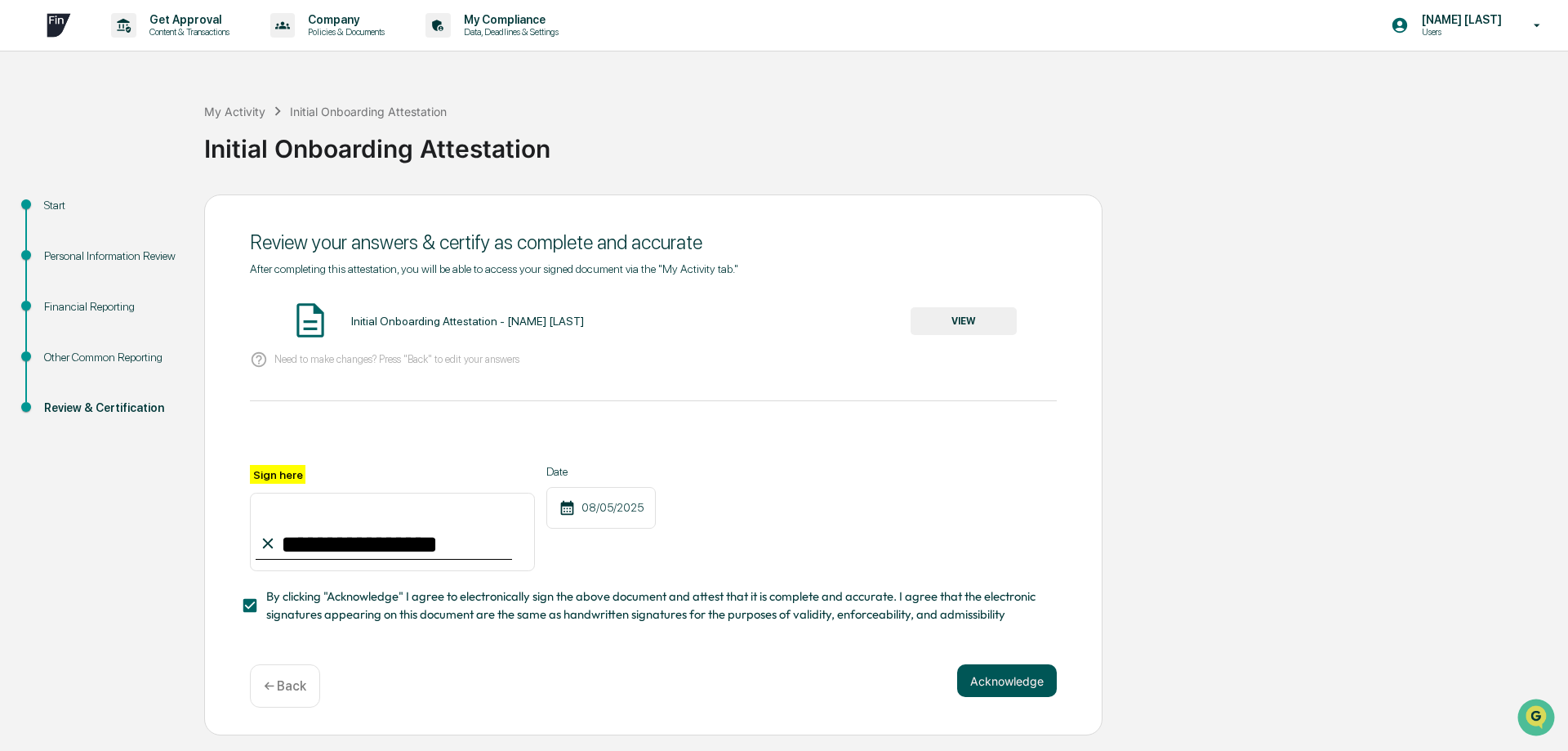 click on "Acknowledge" at bounding box center [1007, 681] 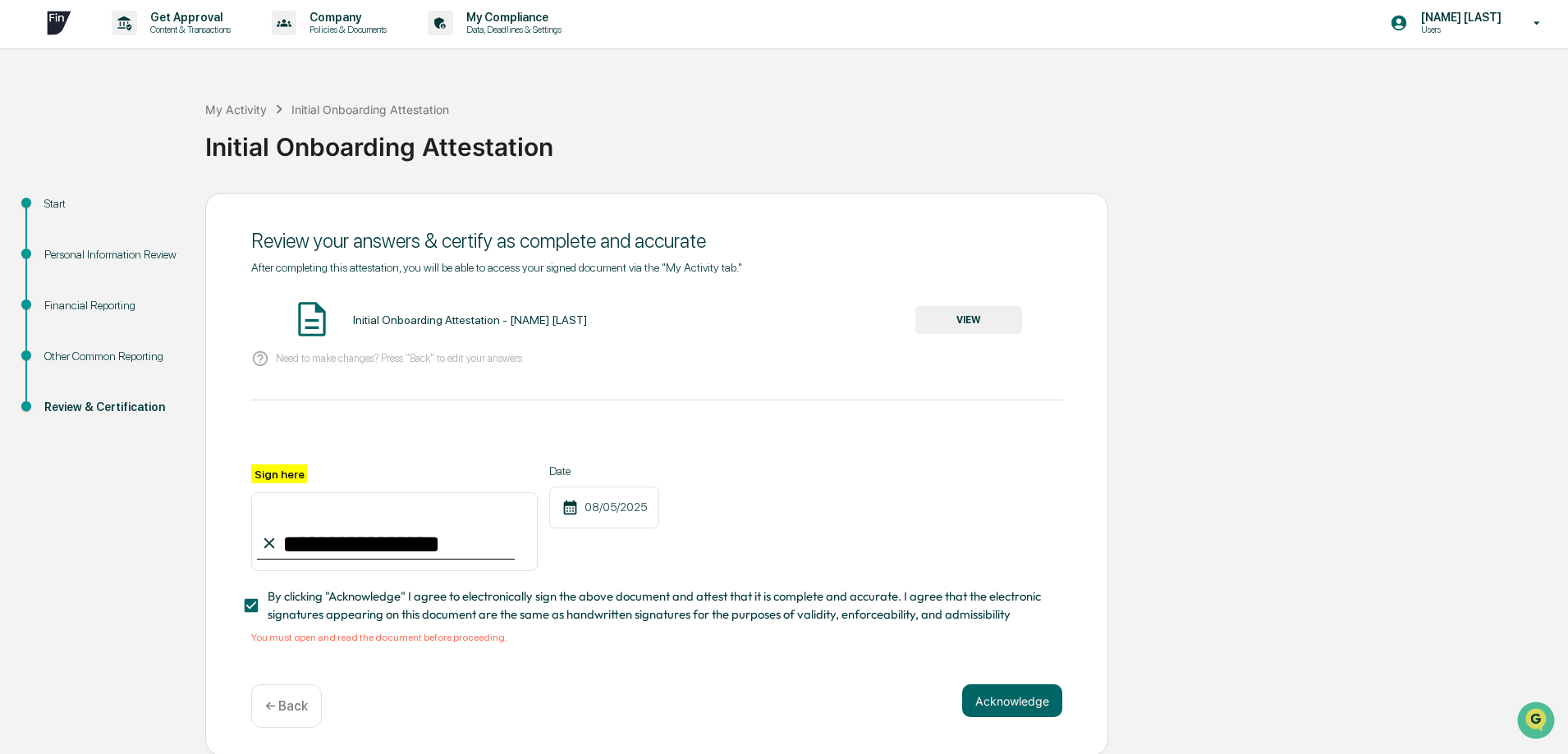 scroll, scrollTop: 9, scrollLeft: 0, axis: vertical 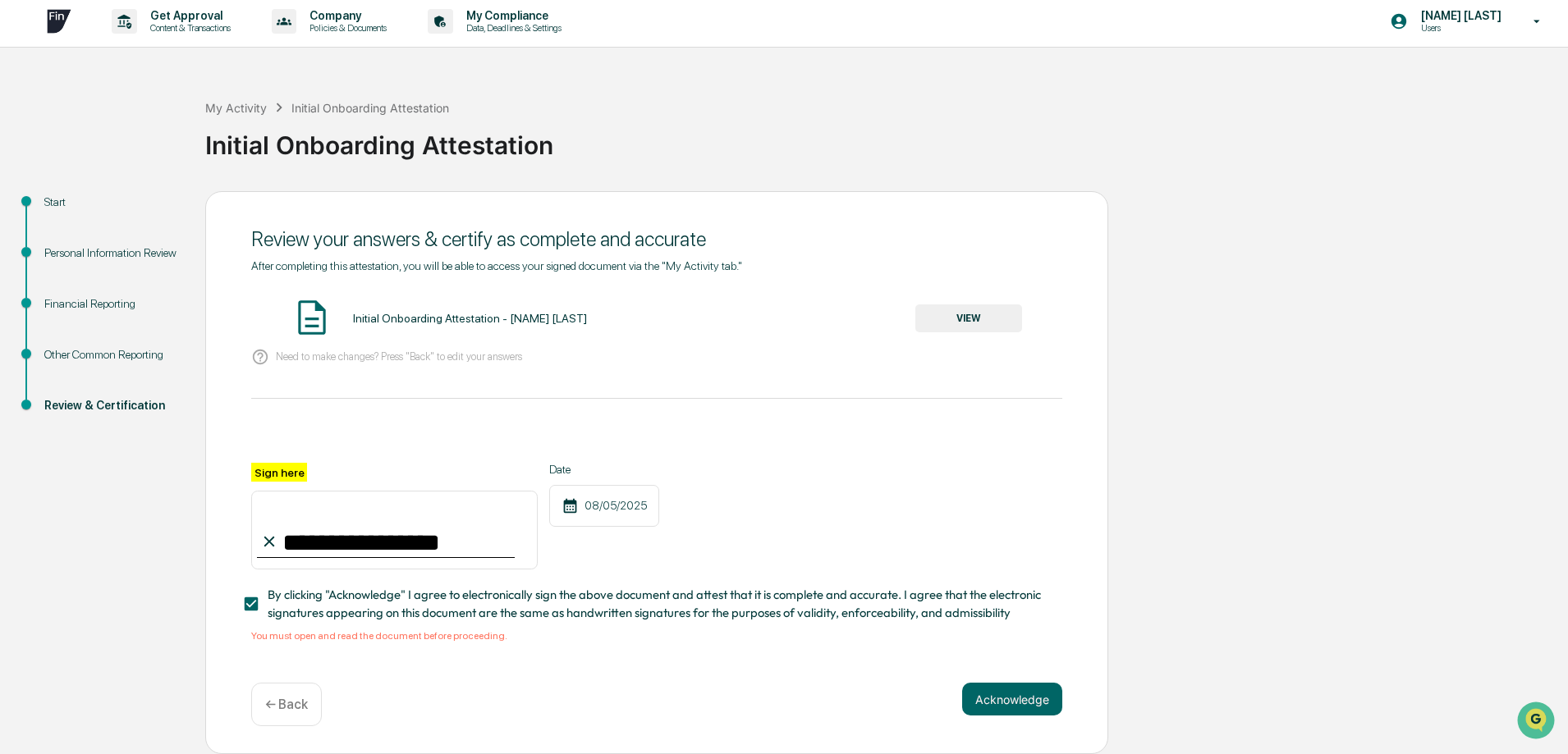 click on "VIEW" at bounding box center [969, 318] 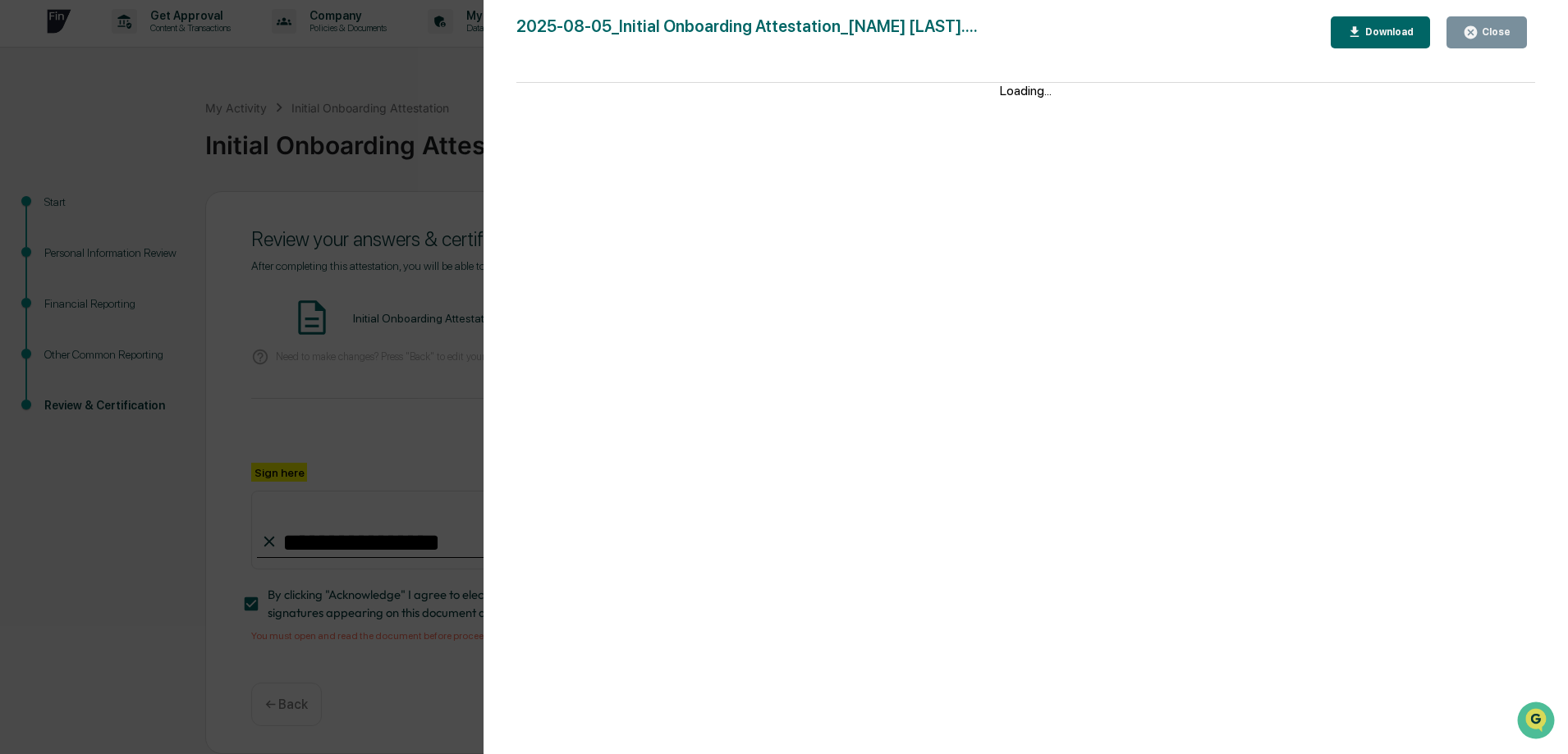 click on "Download" at bounding box center (1381, 32) 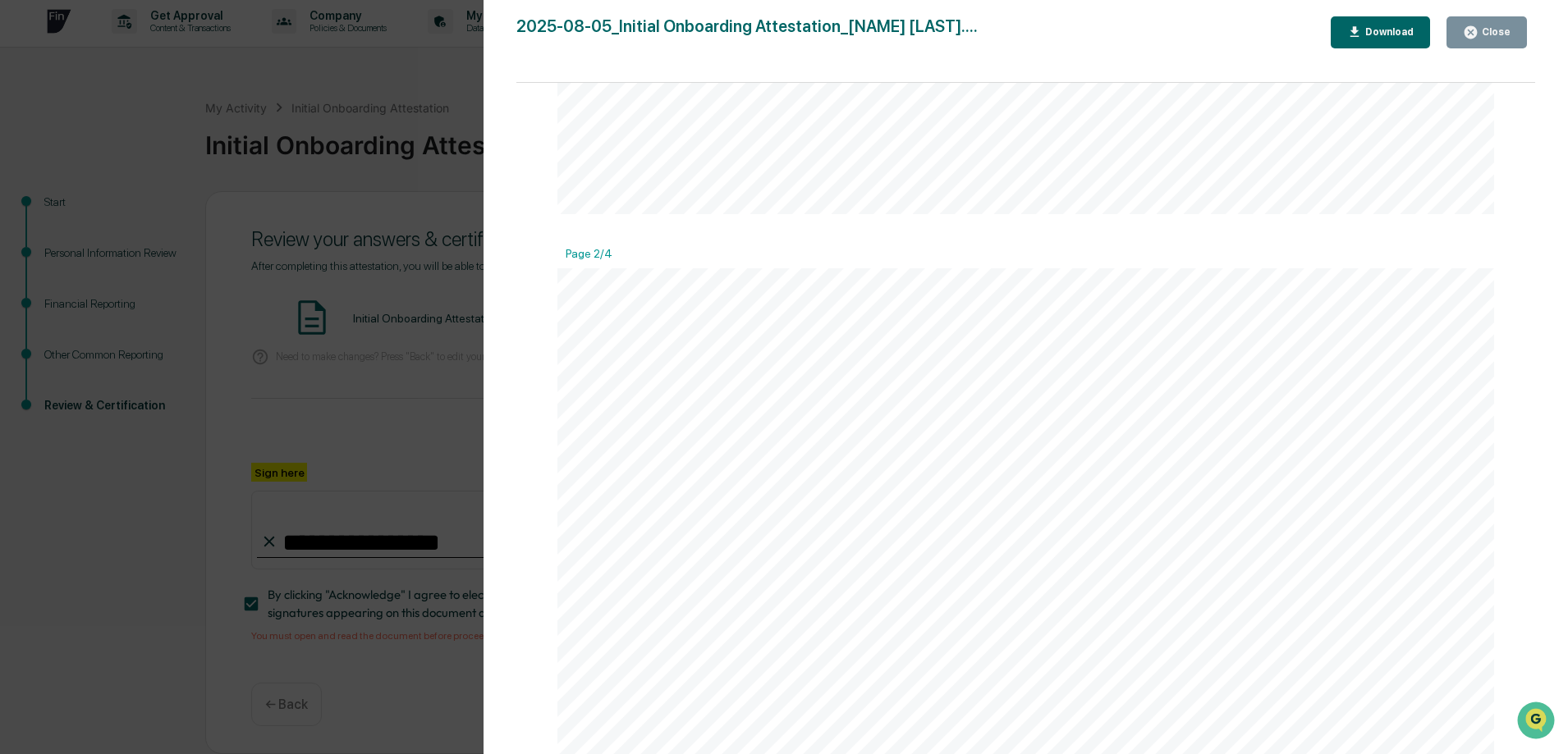scroll, scrollTop: 1723, scrollLeft: 0, axis: vertical 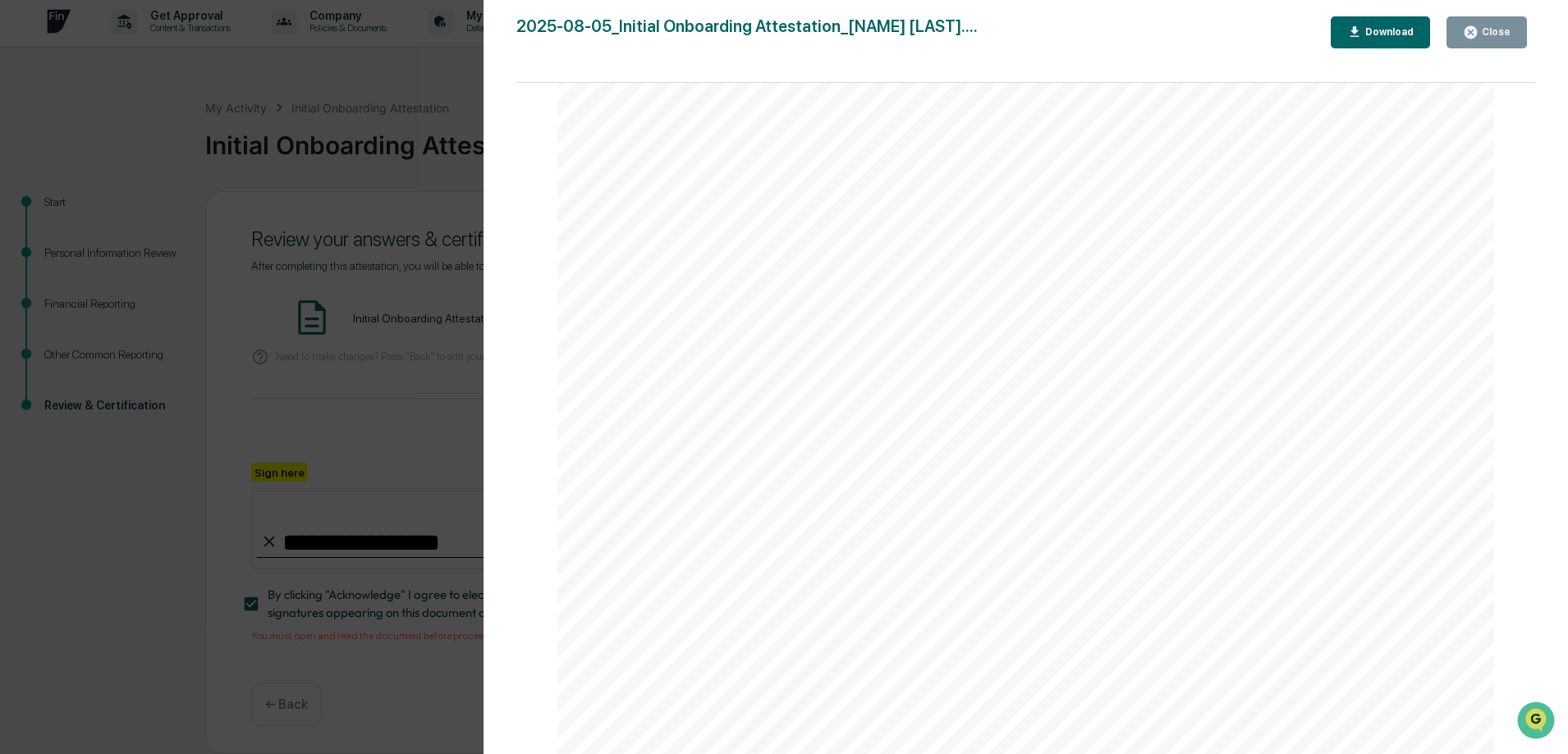 click on "Close" at bounding box center [1487, 32] 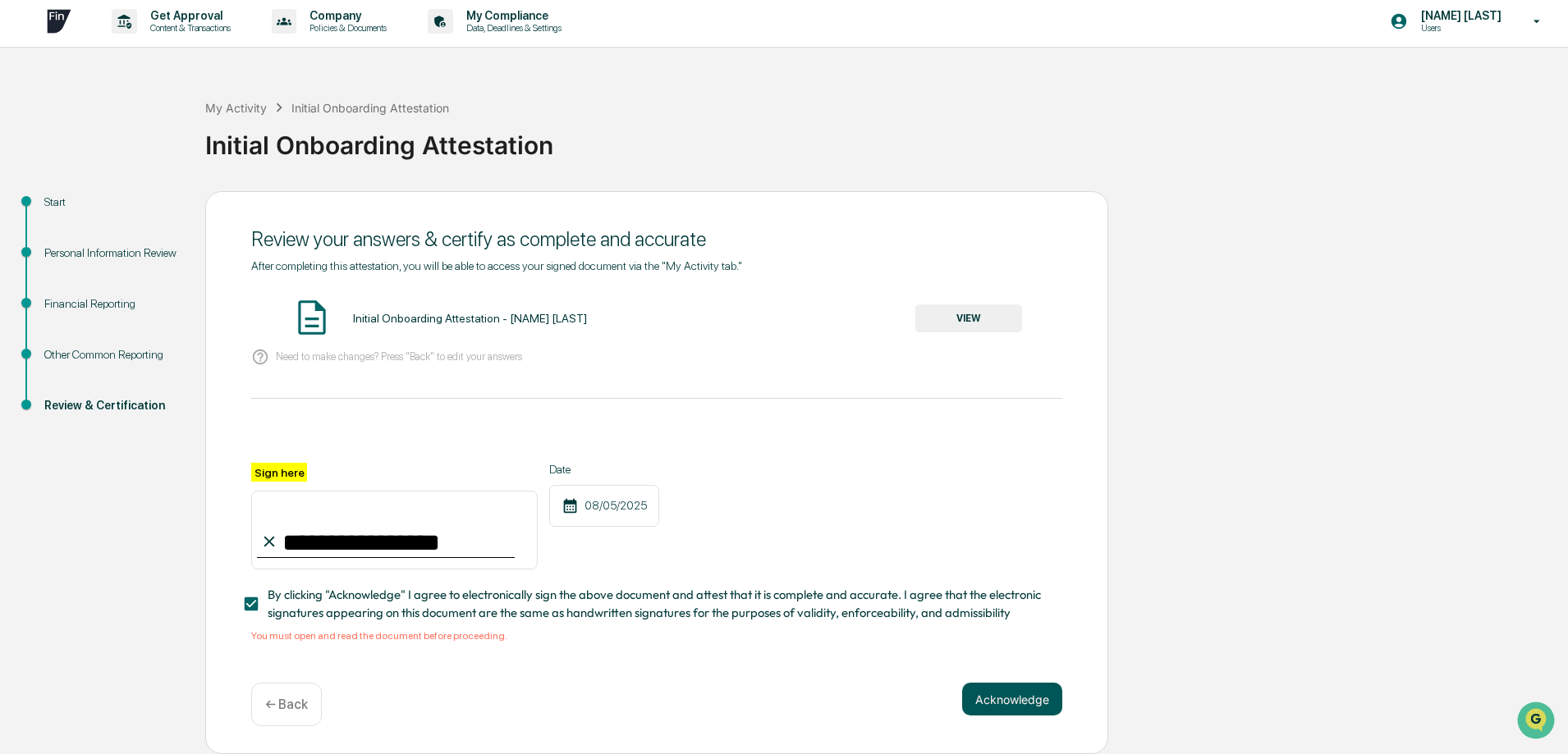 click on "Acknowledge" at bounding box center (1012, 699) 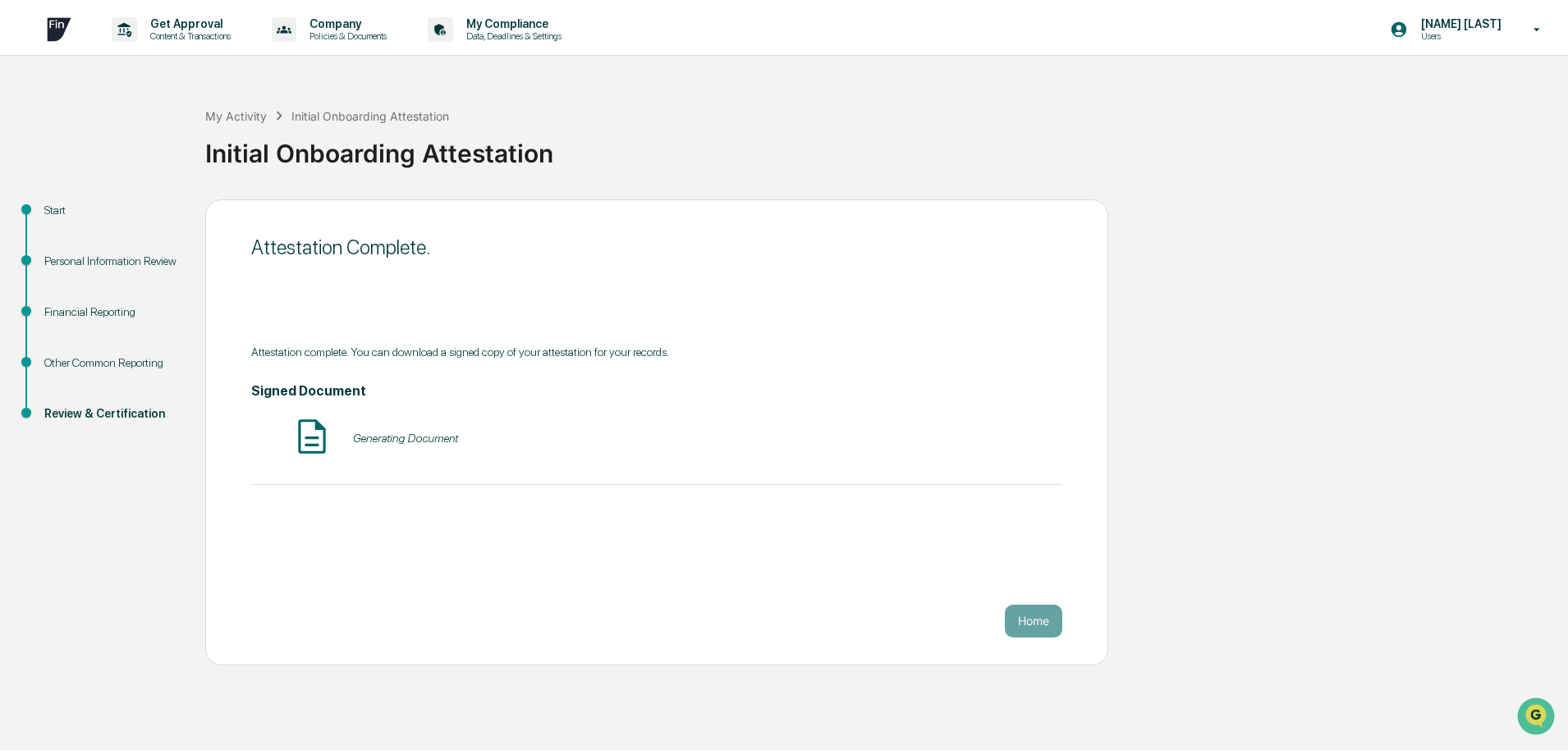 scroll, scrollTop: 0, scrollLeft: 0, axis: both 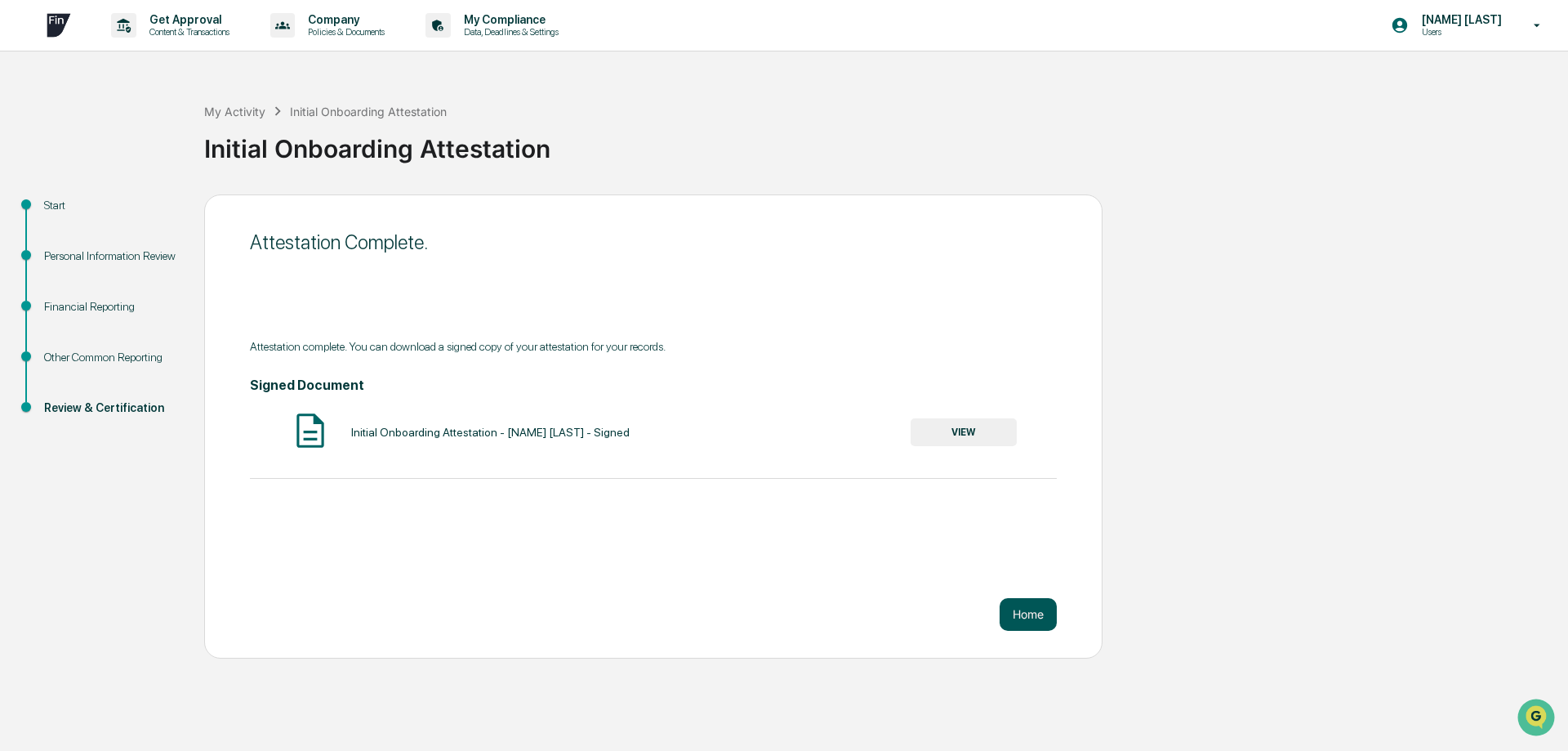 click on "Home" at bounding box center (1028, 615) 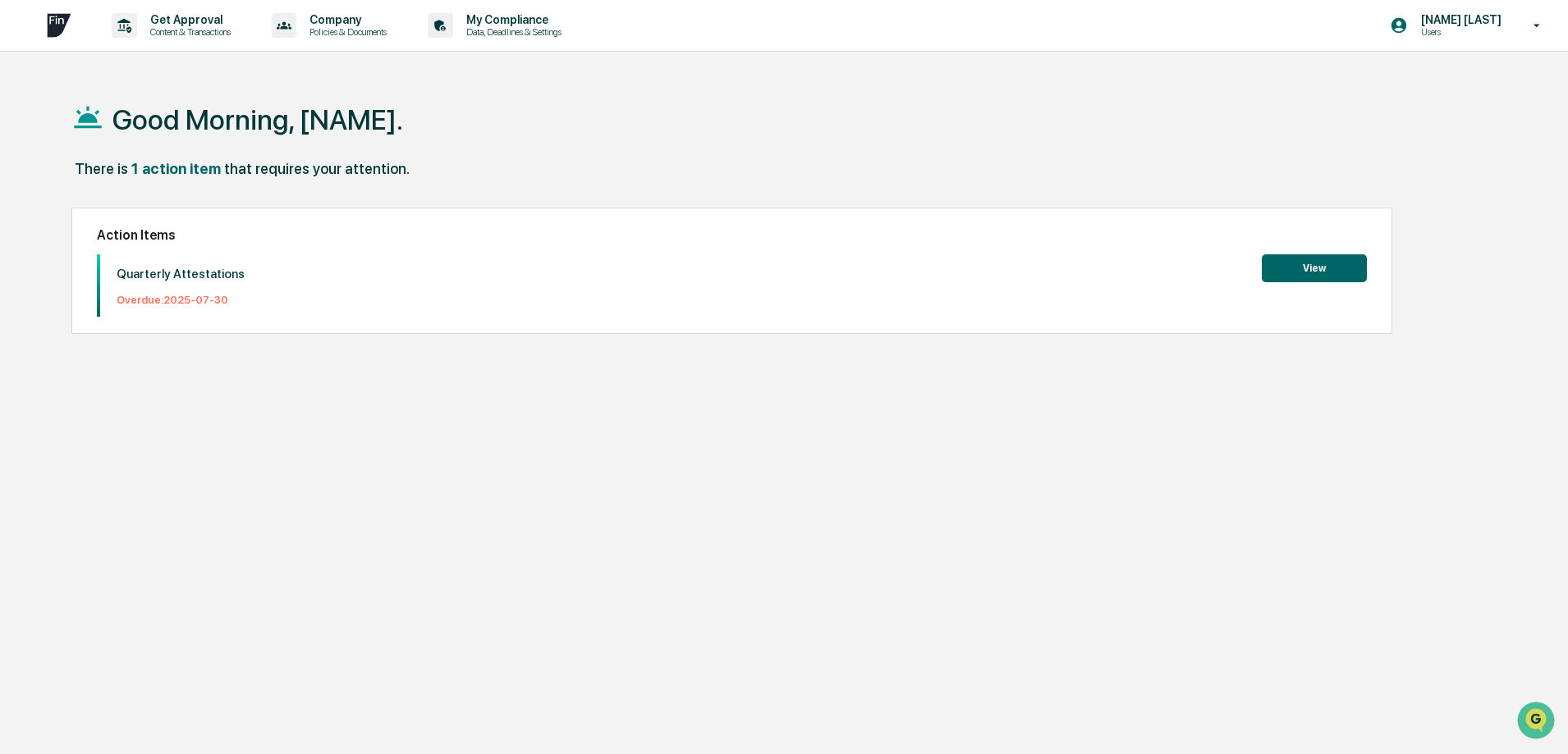 click on "View" at bounding box center [1314, 268] 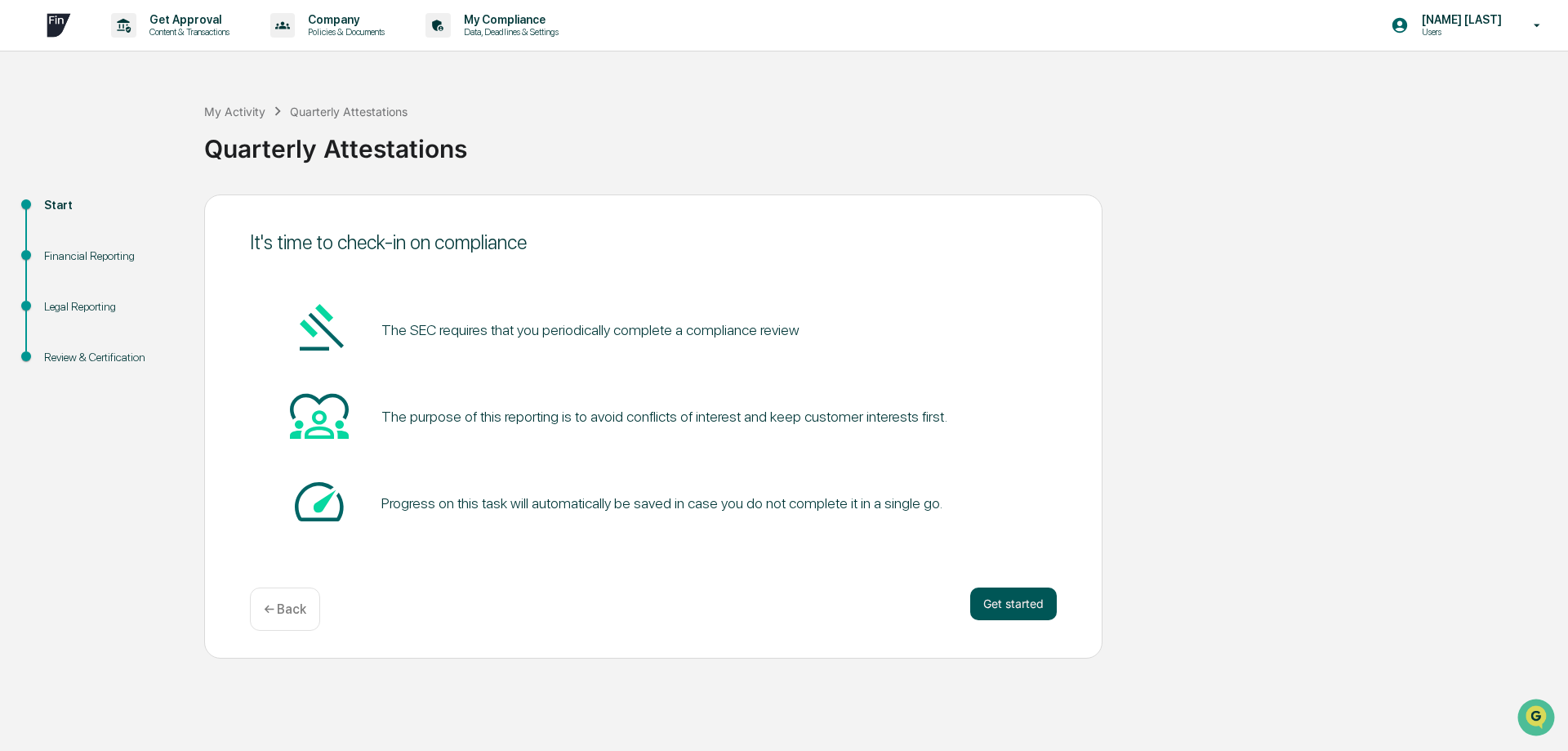 click on "Get started" at bounding box center (1013, 604) 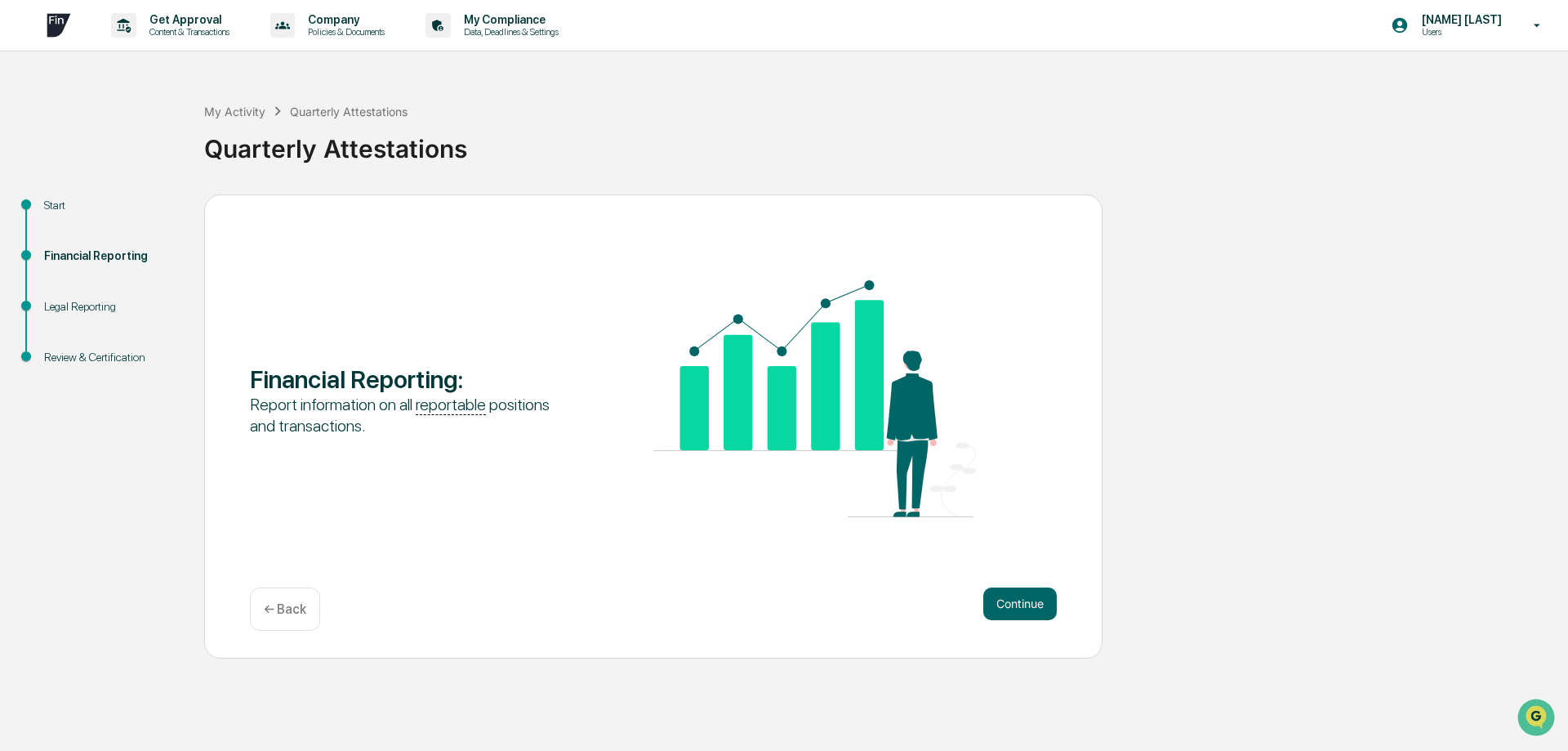 click on "Continue" at bounding box center (1020, 604) 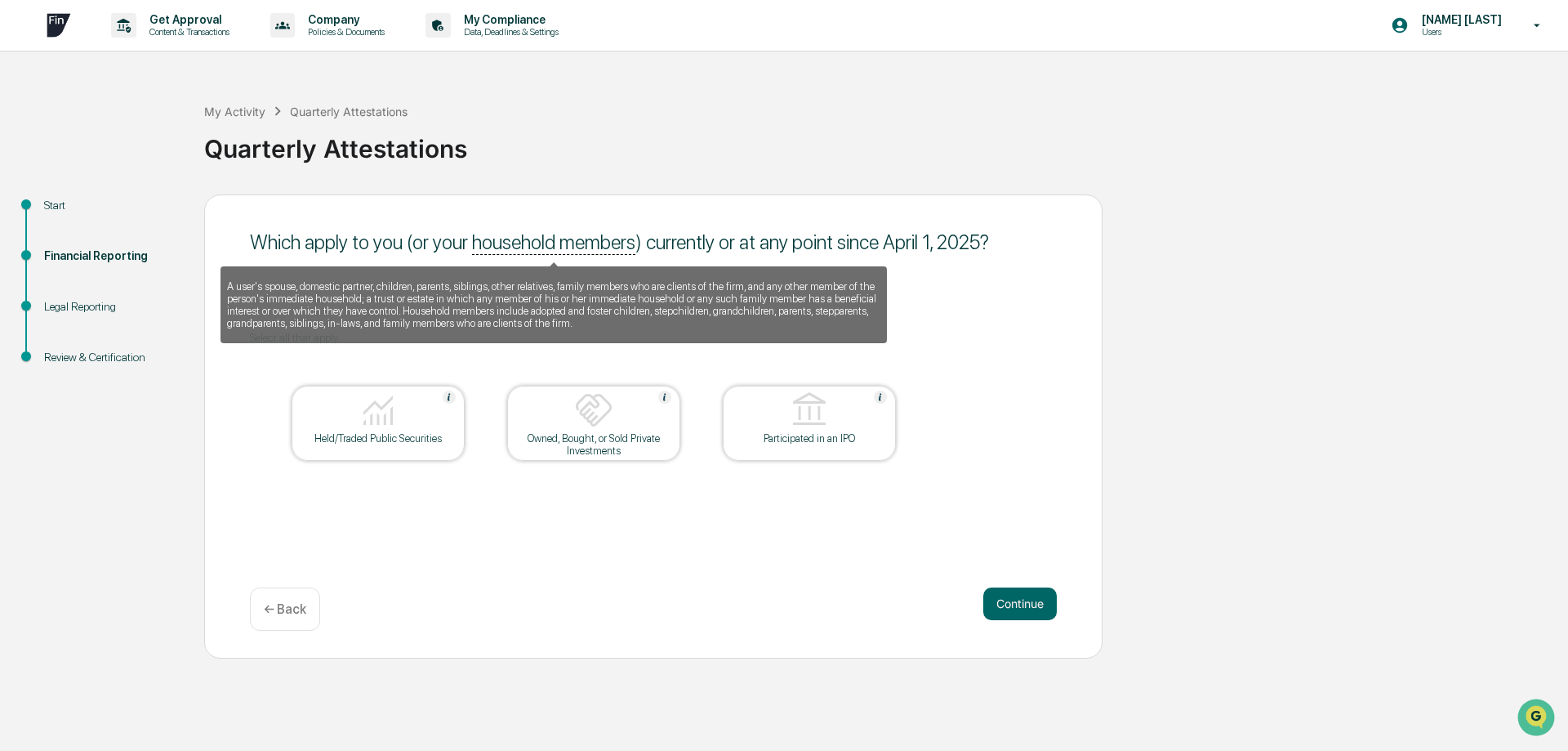 click on "household members" at bounding box center [554, 243] 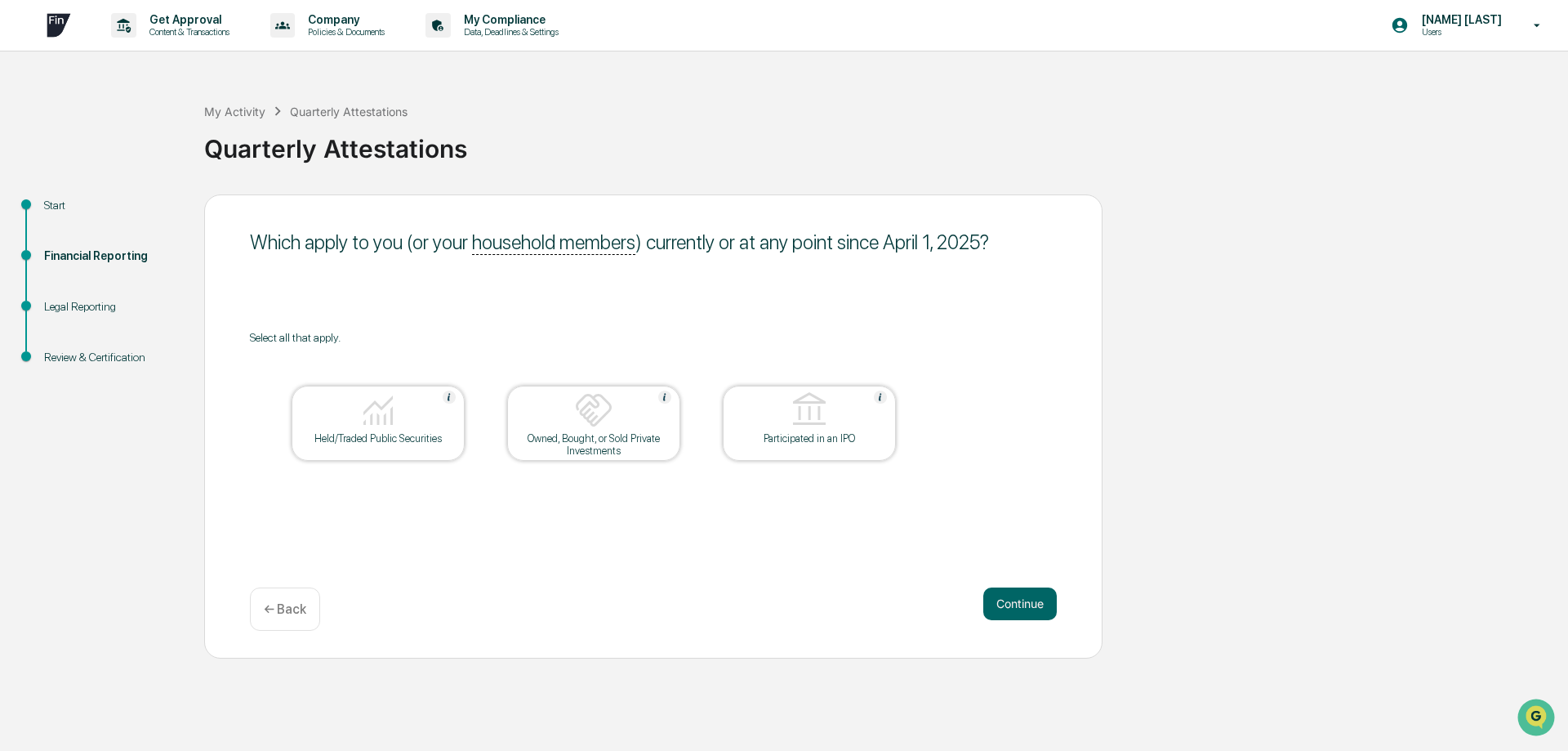 click at bounding box center [378, 411] 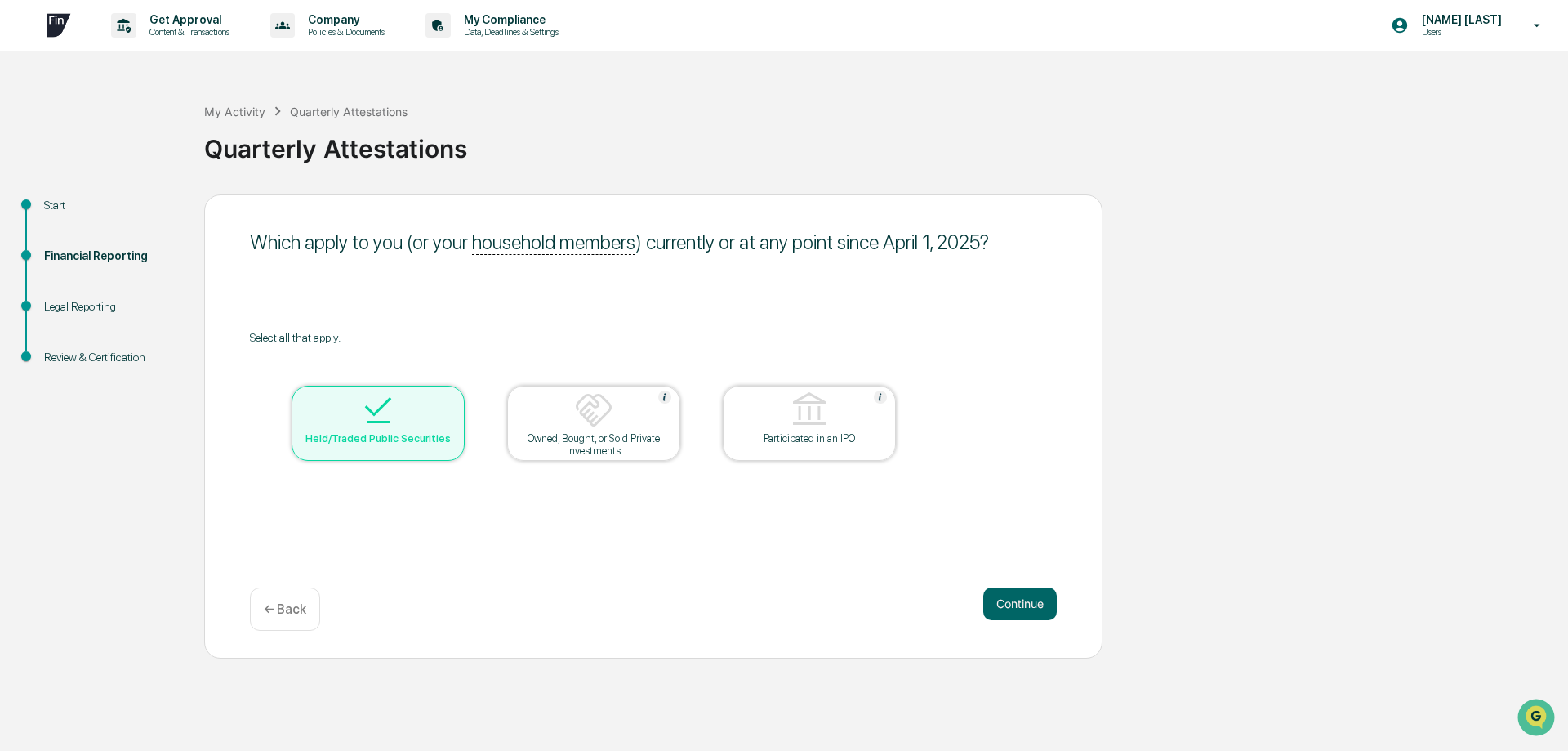 click at bounding box center (378, 411) 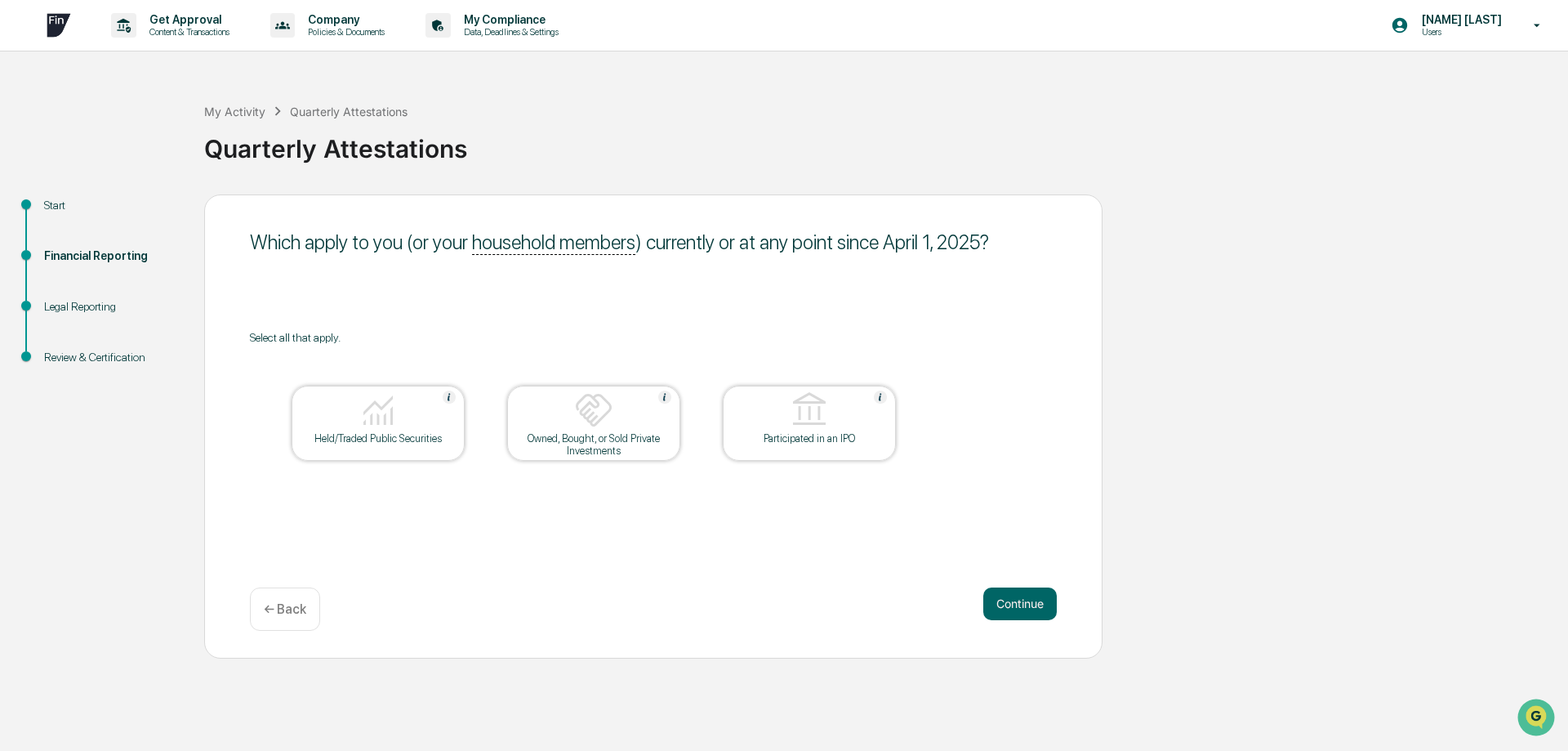 click at bounding box center [378, 411] 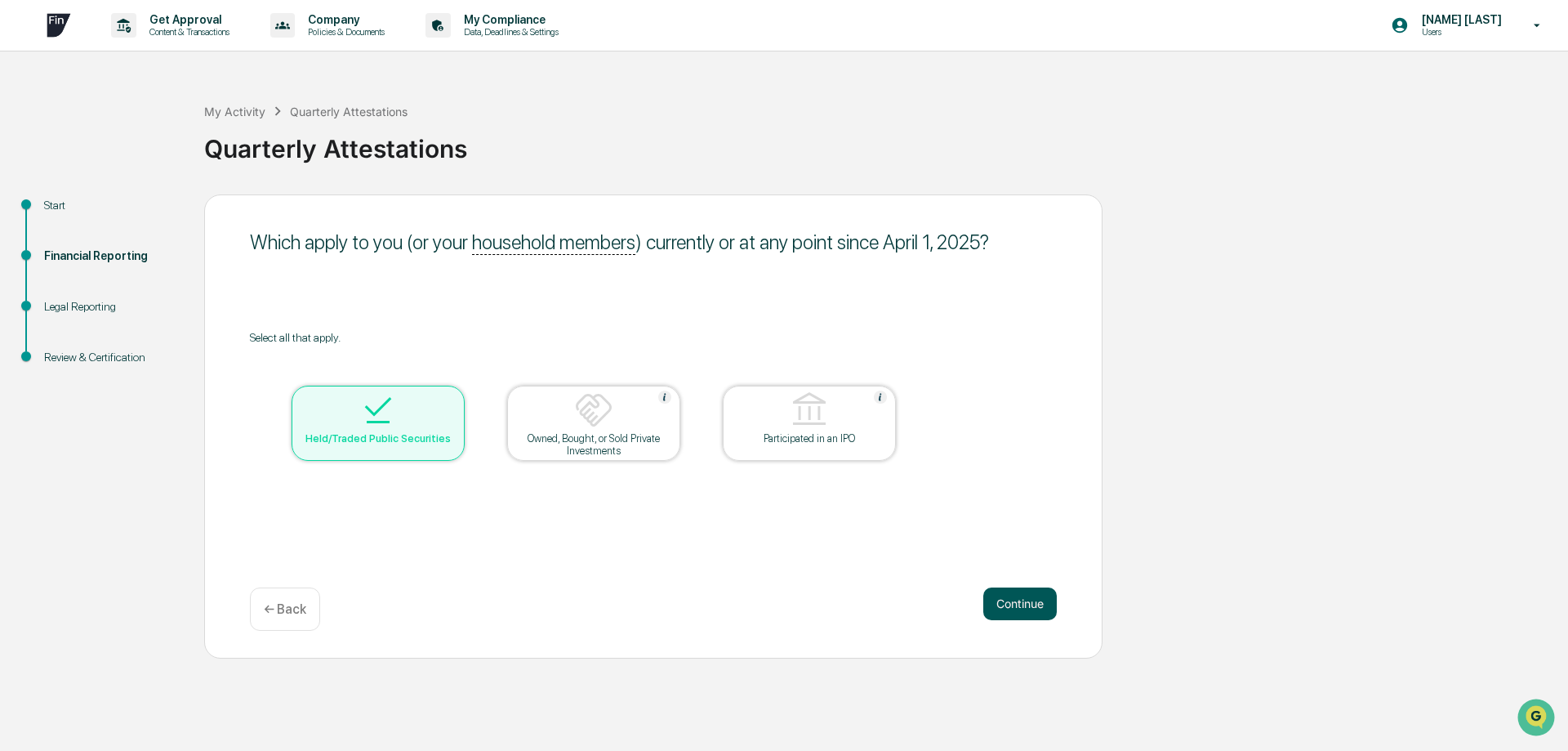 click on "Continue" at bounding box center [1020, 604] 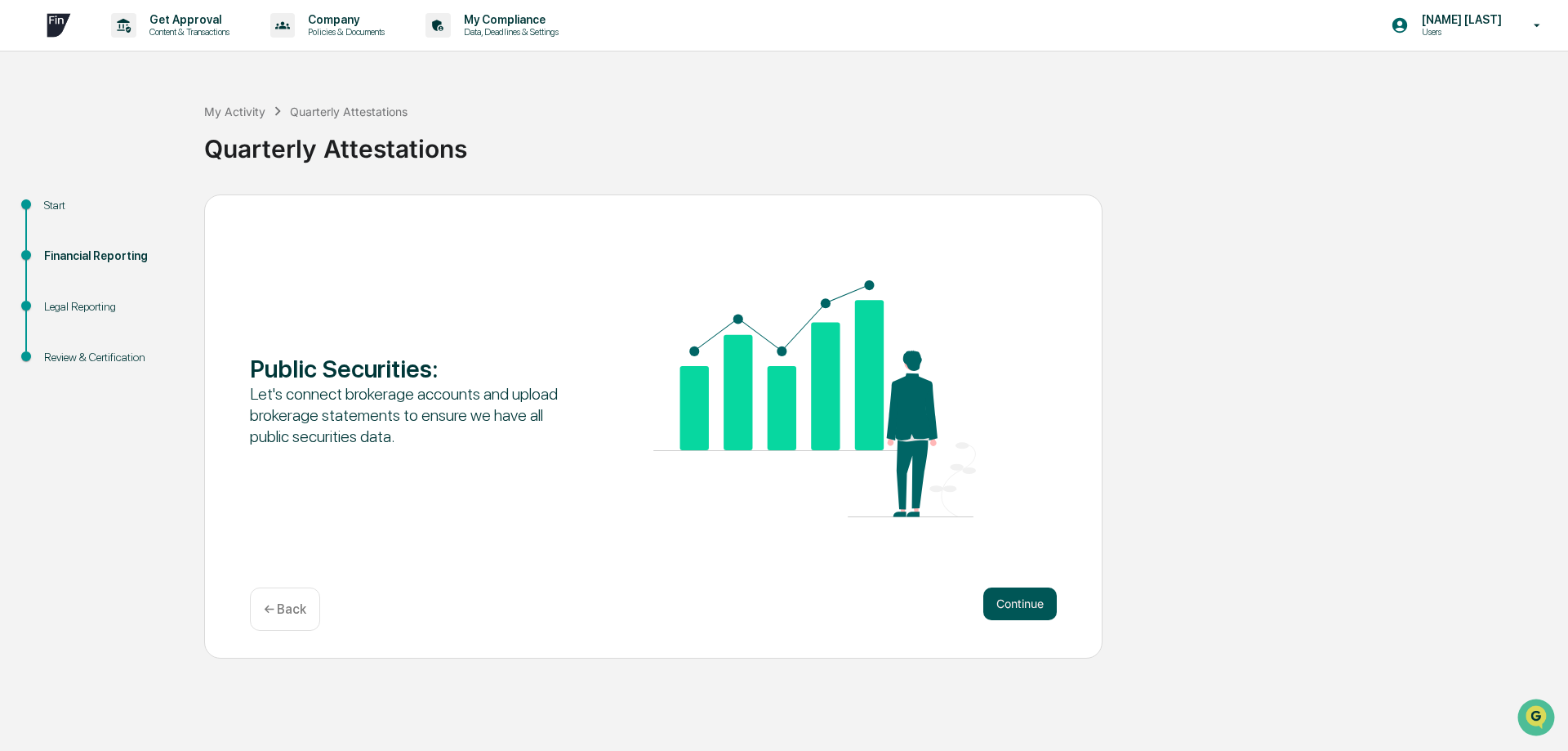 click on "Continue" at bounding box center [1020, 604] 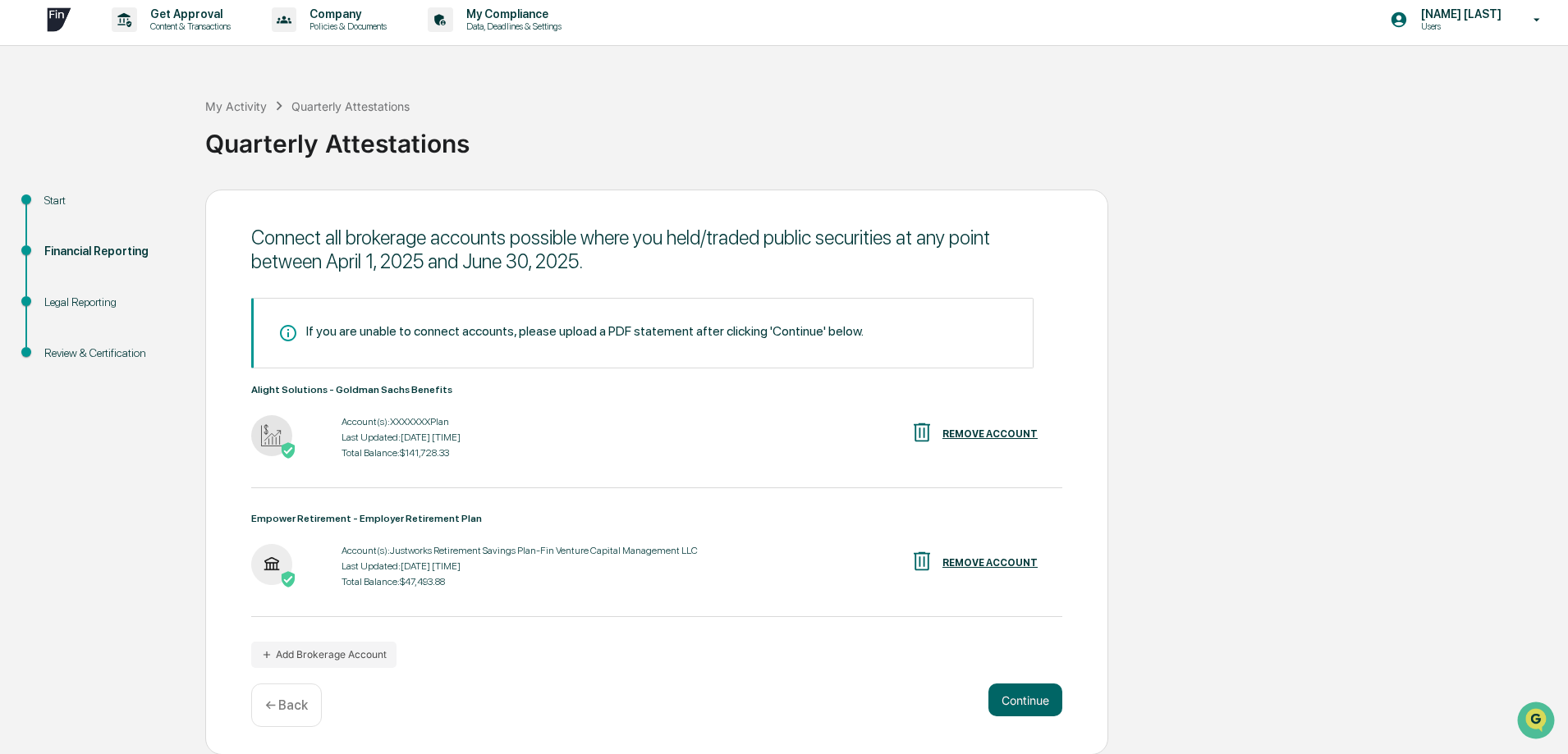 scroll, scrollTop: 7, scrollLeft: 0, axis: vertical 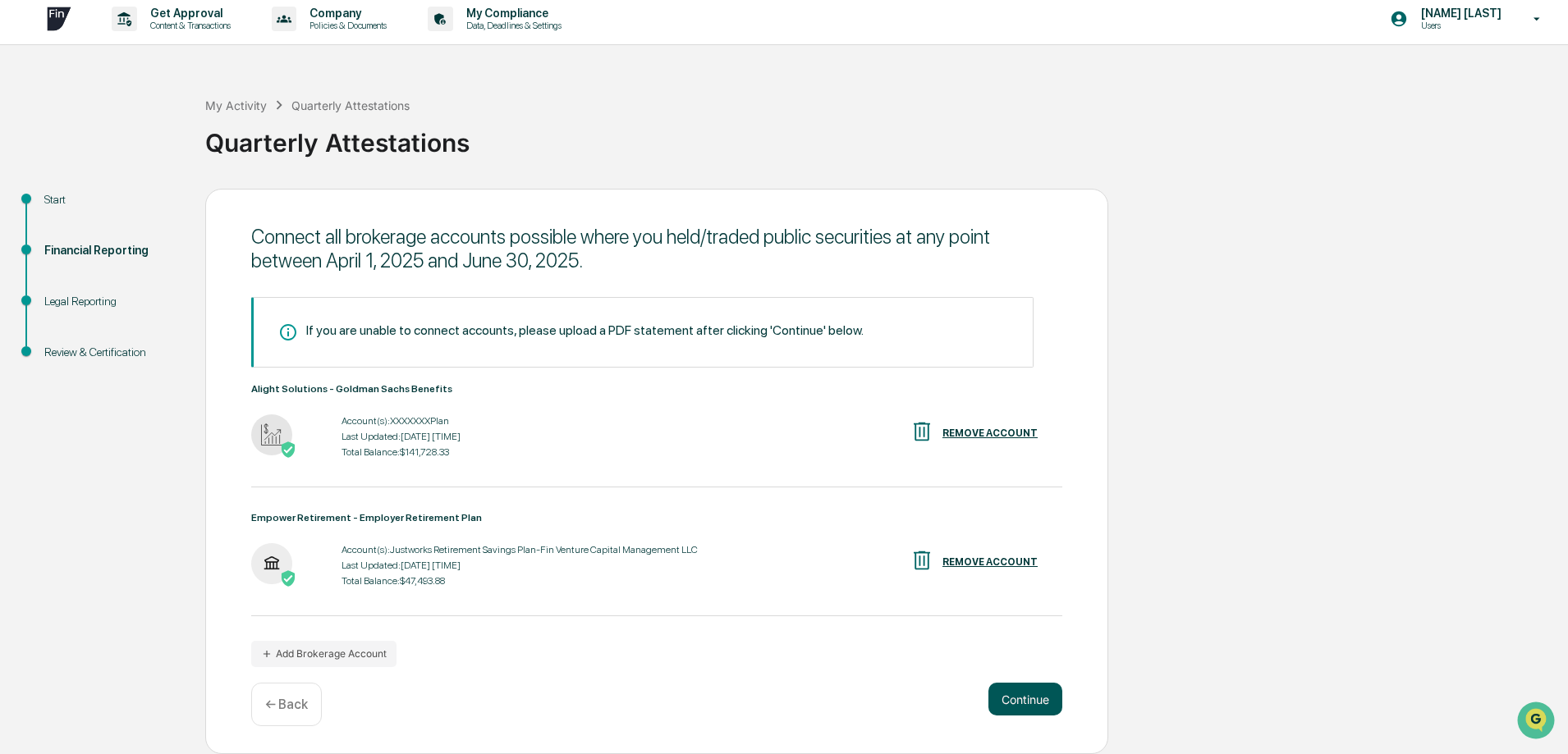 click on "Continue" at bounding box center (1025, 699) 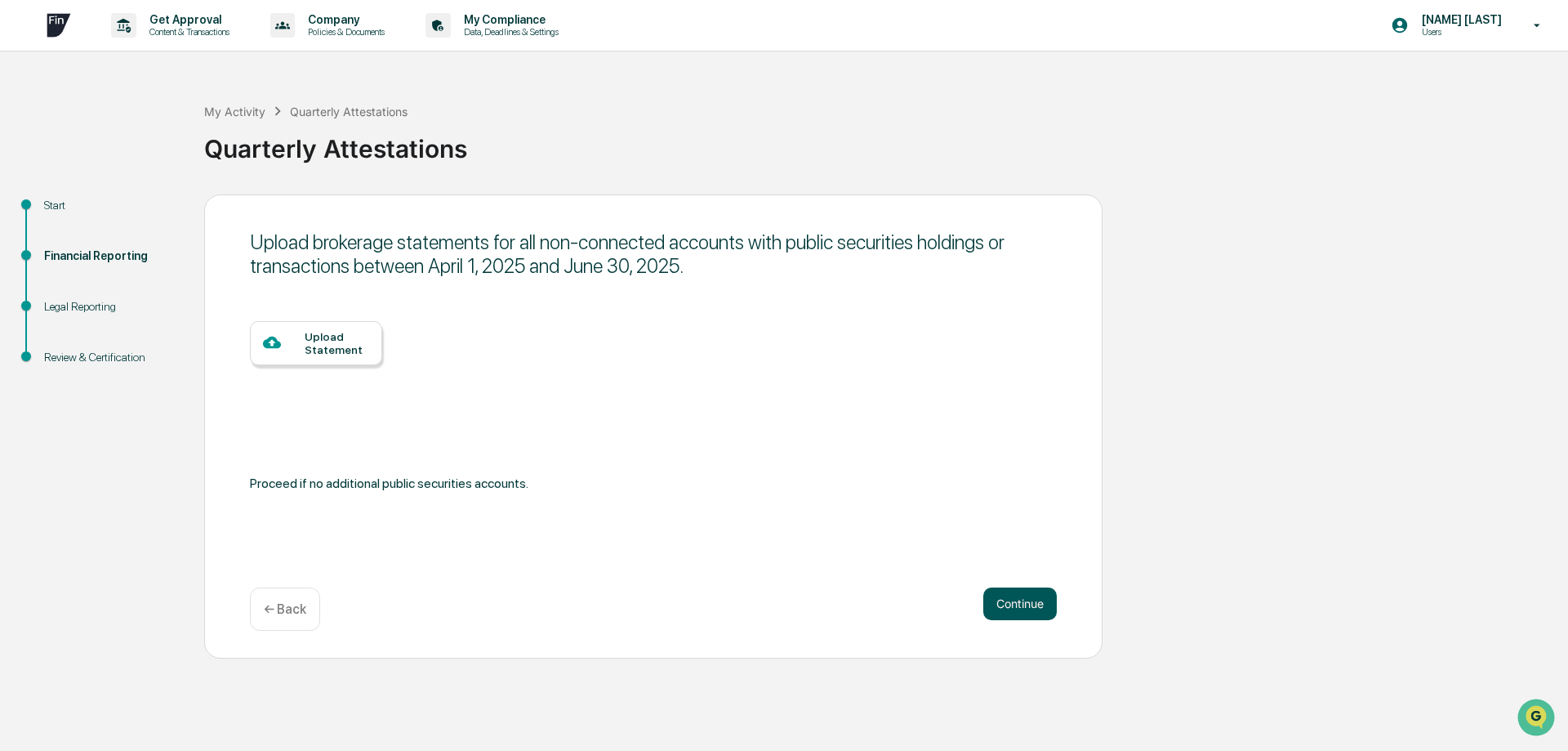 click on "Continue" at bounding box center (1020, 604) 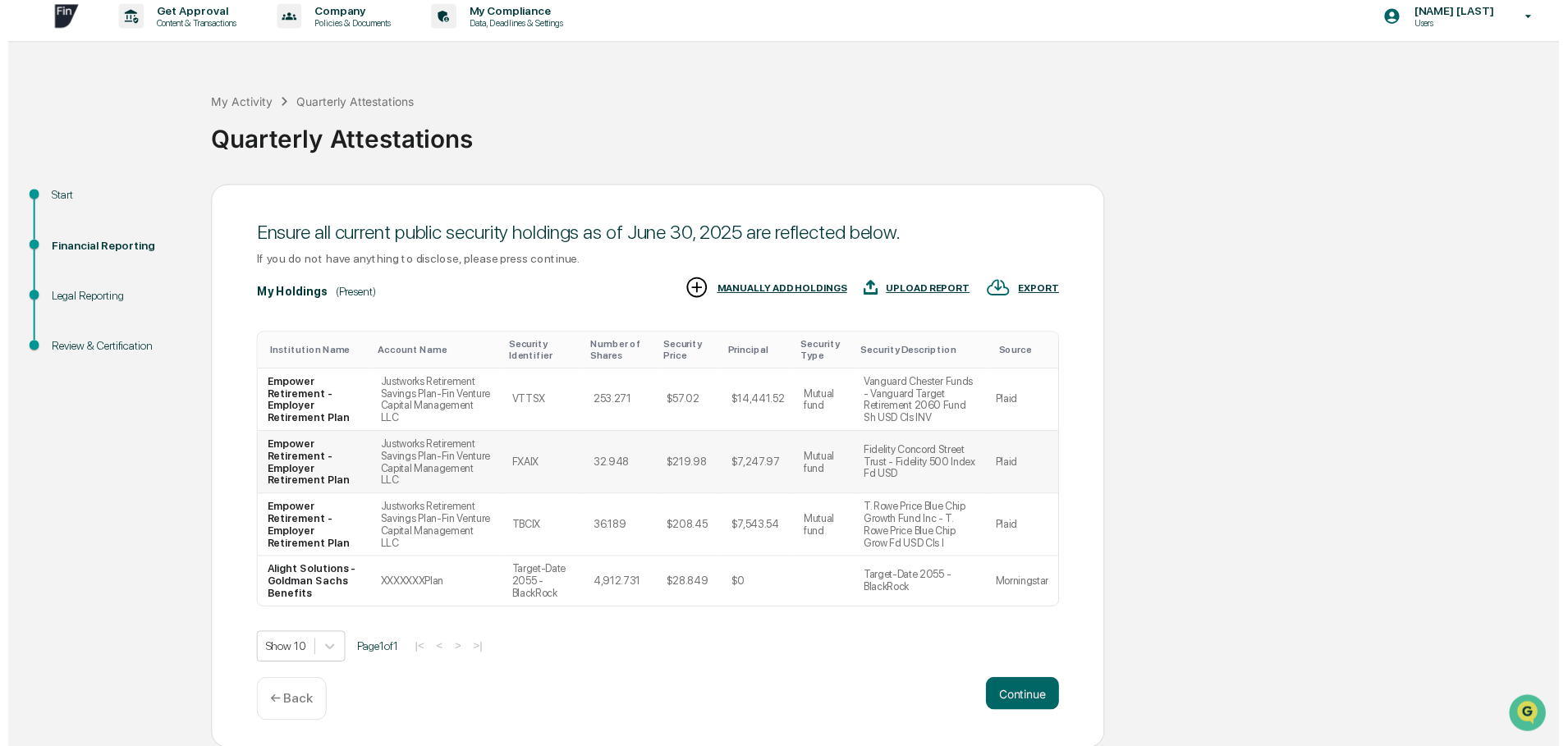 scroll, scrollTop: 11, scrollLeft: 0, axis: vertical 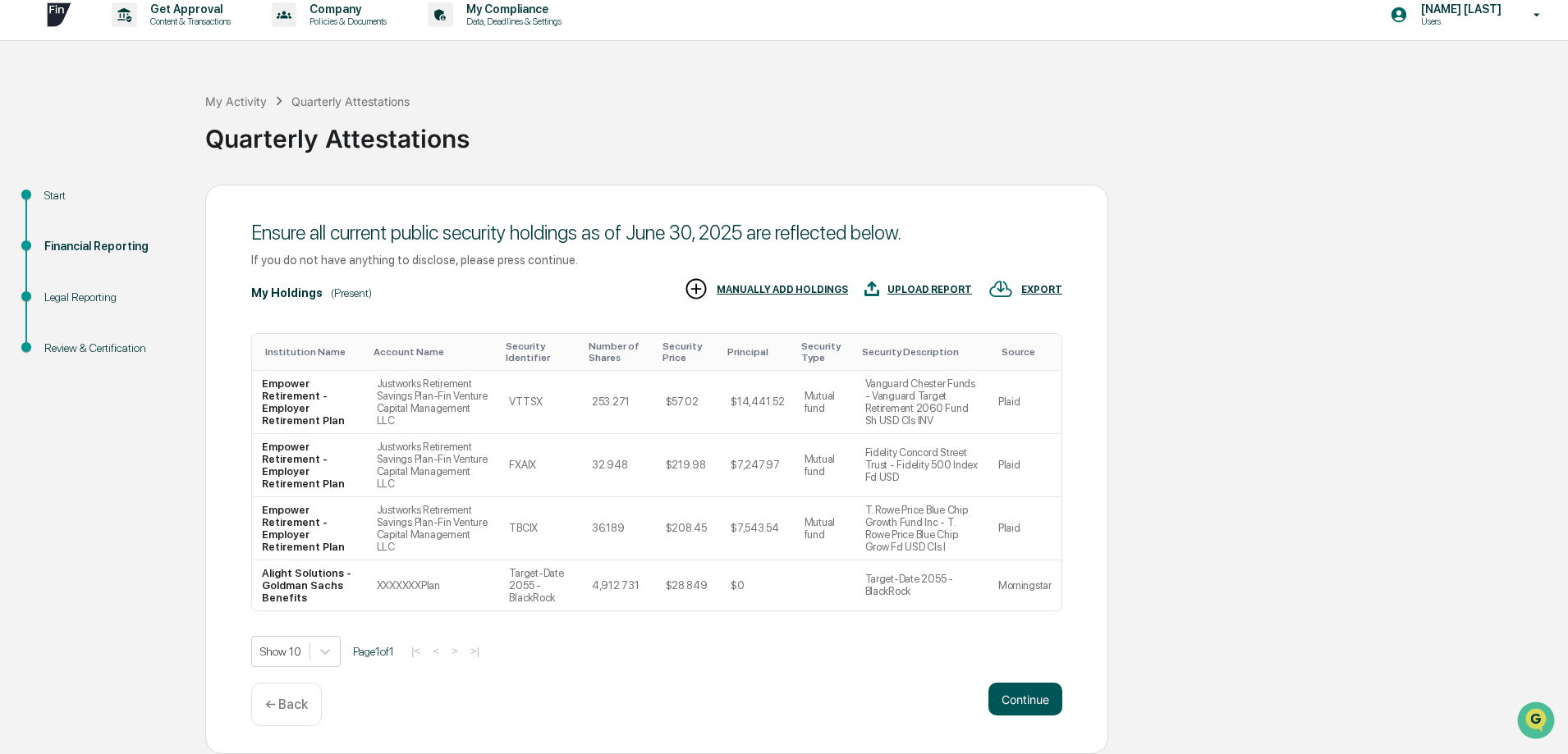 click on "Continue" at bounding box center [1025, 699] 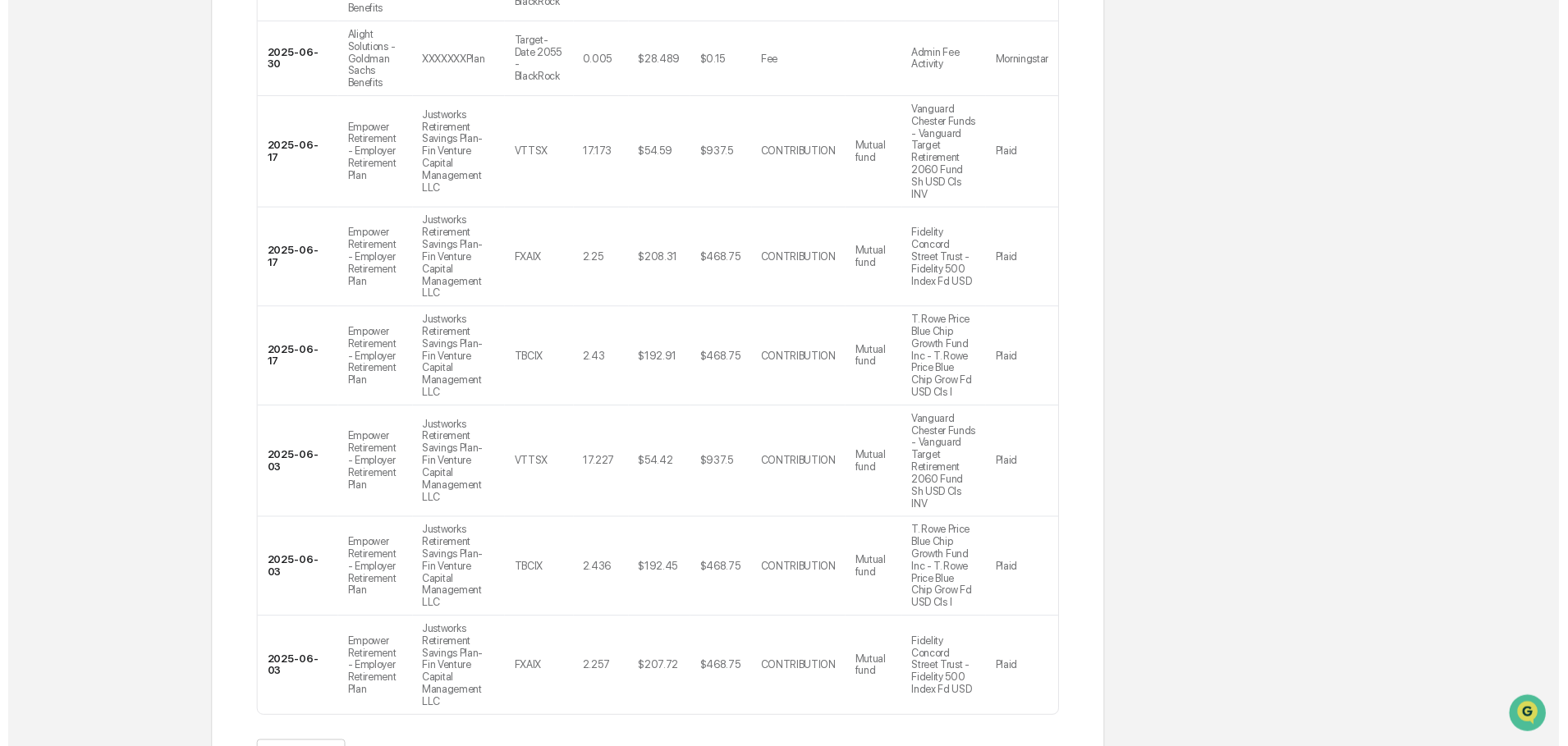 scroll, scrollTop: 575, scrollLeft: 0, axis: vertical 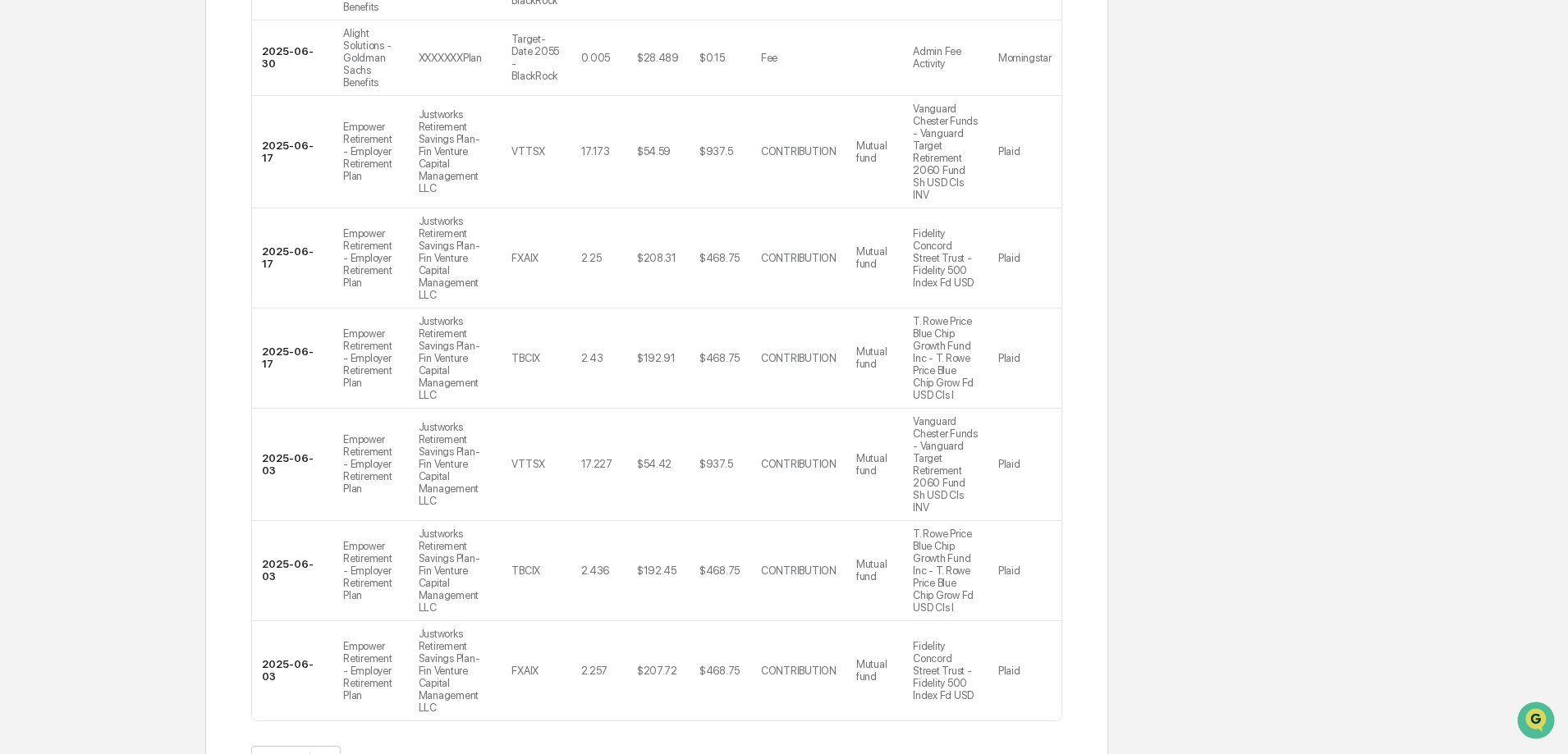 click on "Continue" at bounding box center (1025, 809) 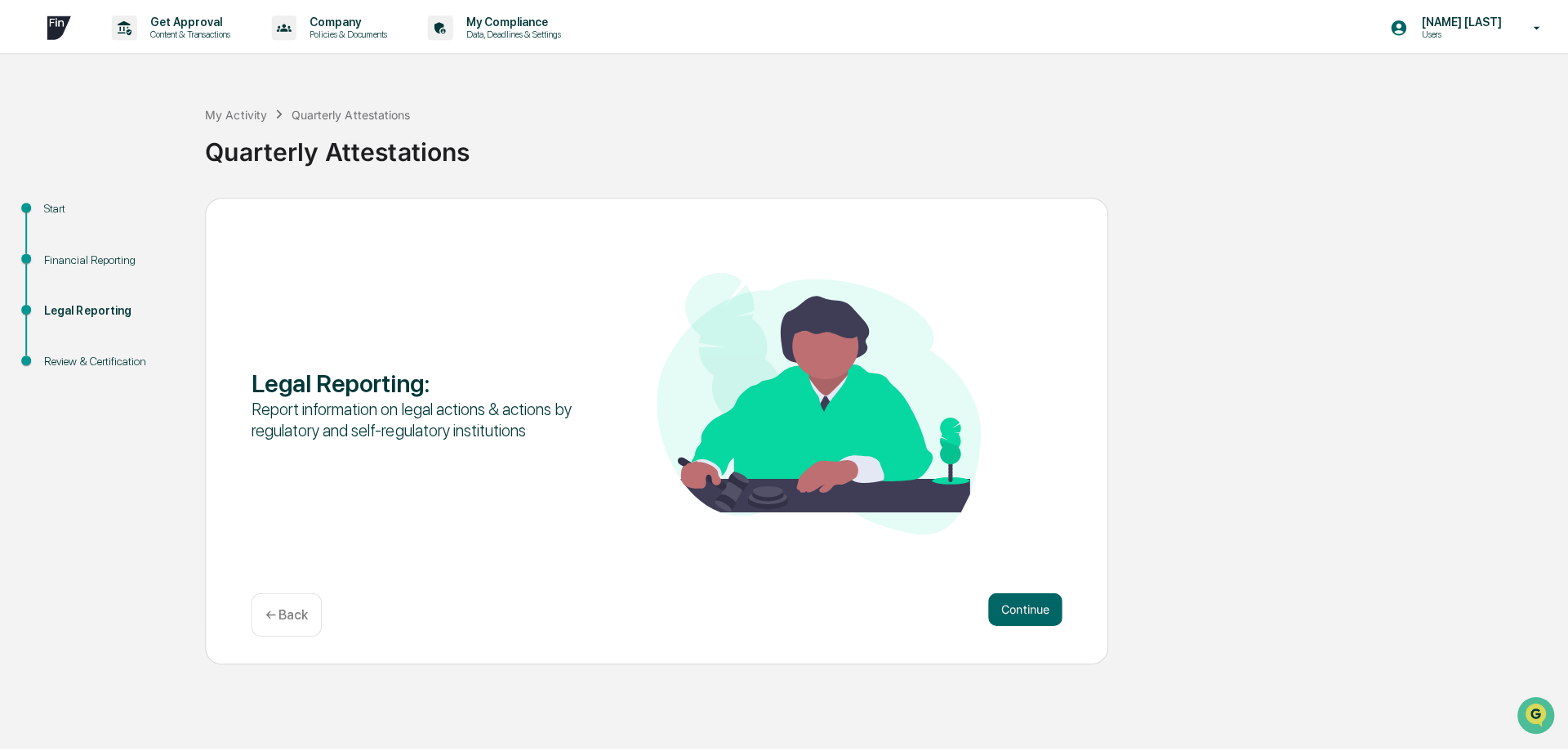 scroll, scrollTop: 0, scrollLeft: 0, axis: both 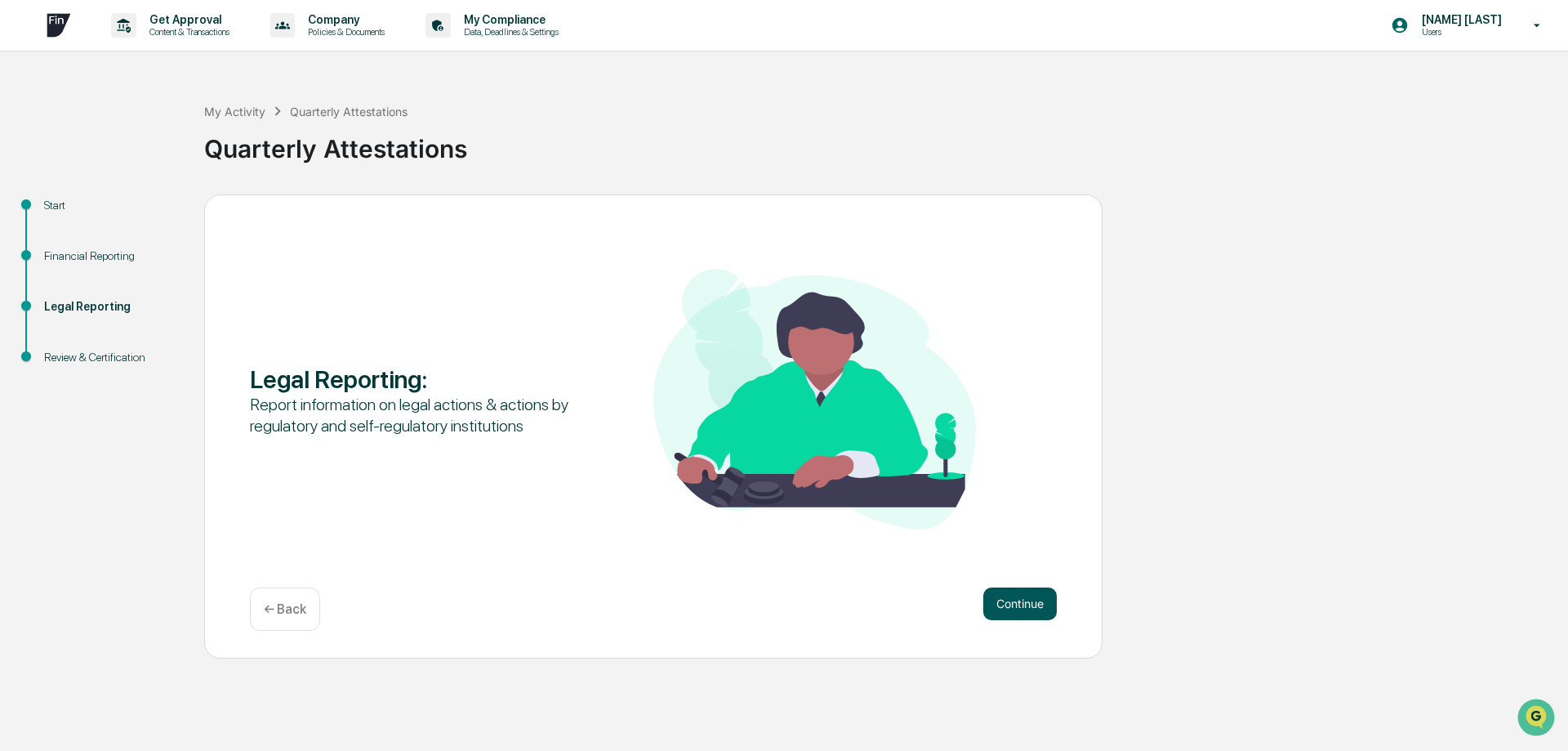 click on "Continue" at bounding box center [1020, 604] 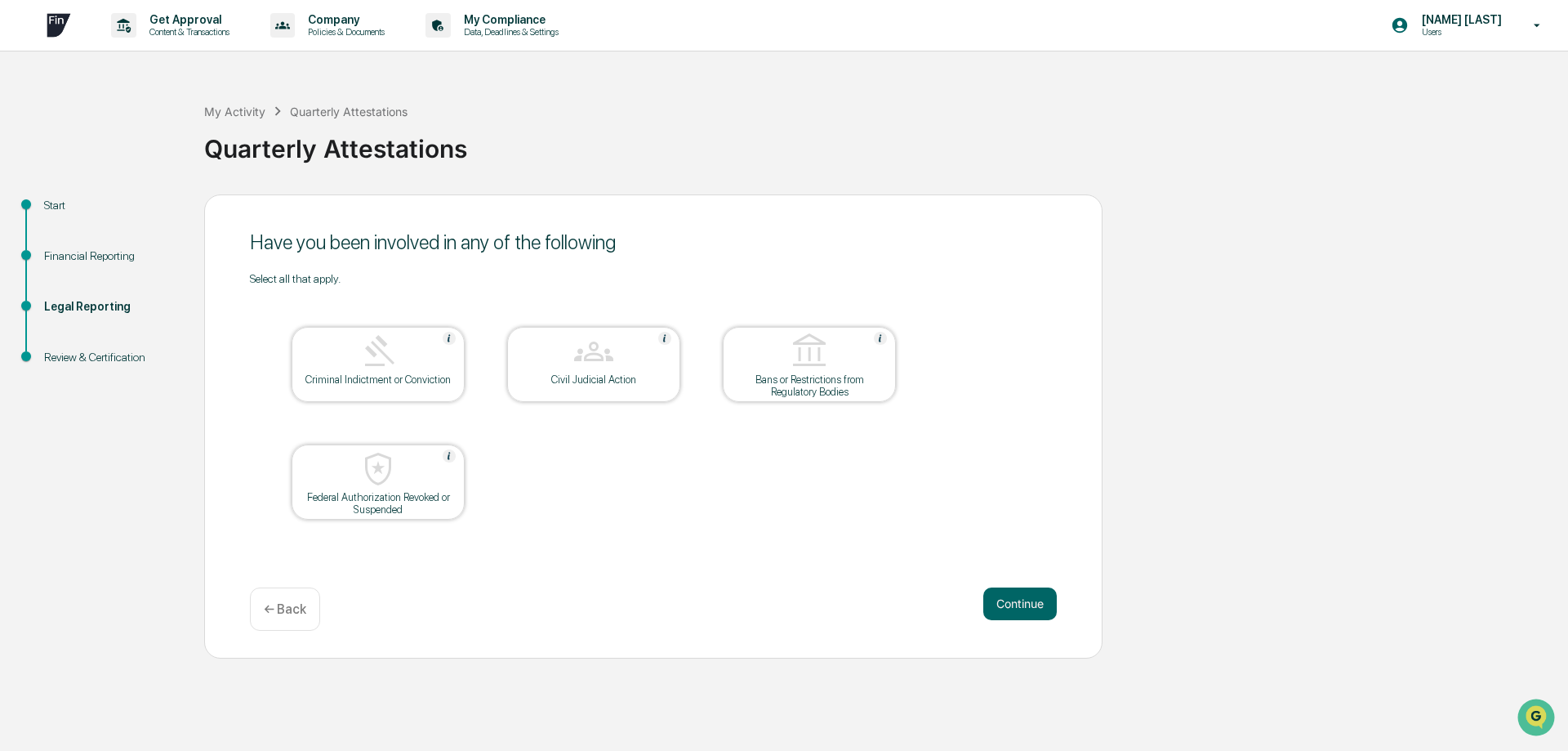 click on "Continue" at bounding box center (1020, 604) 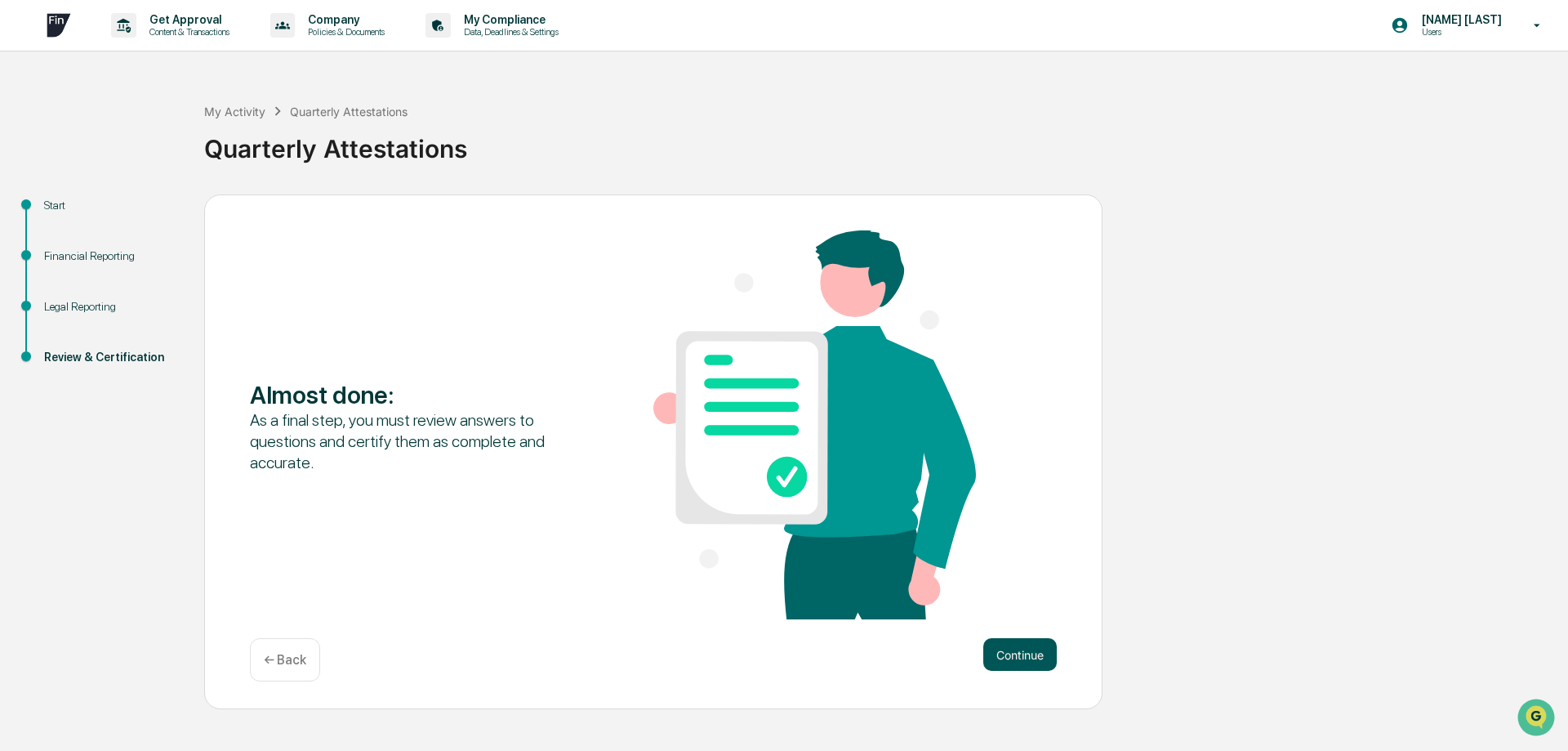 click on "Continue" at bounding box center [1020, 655] 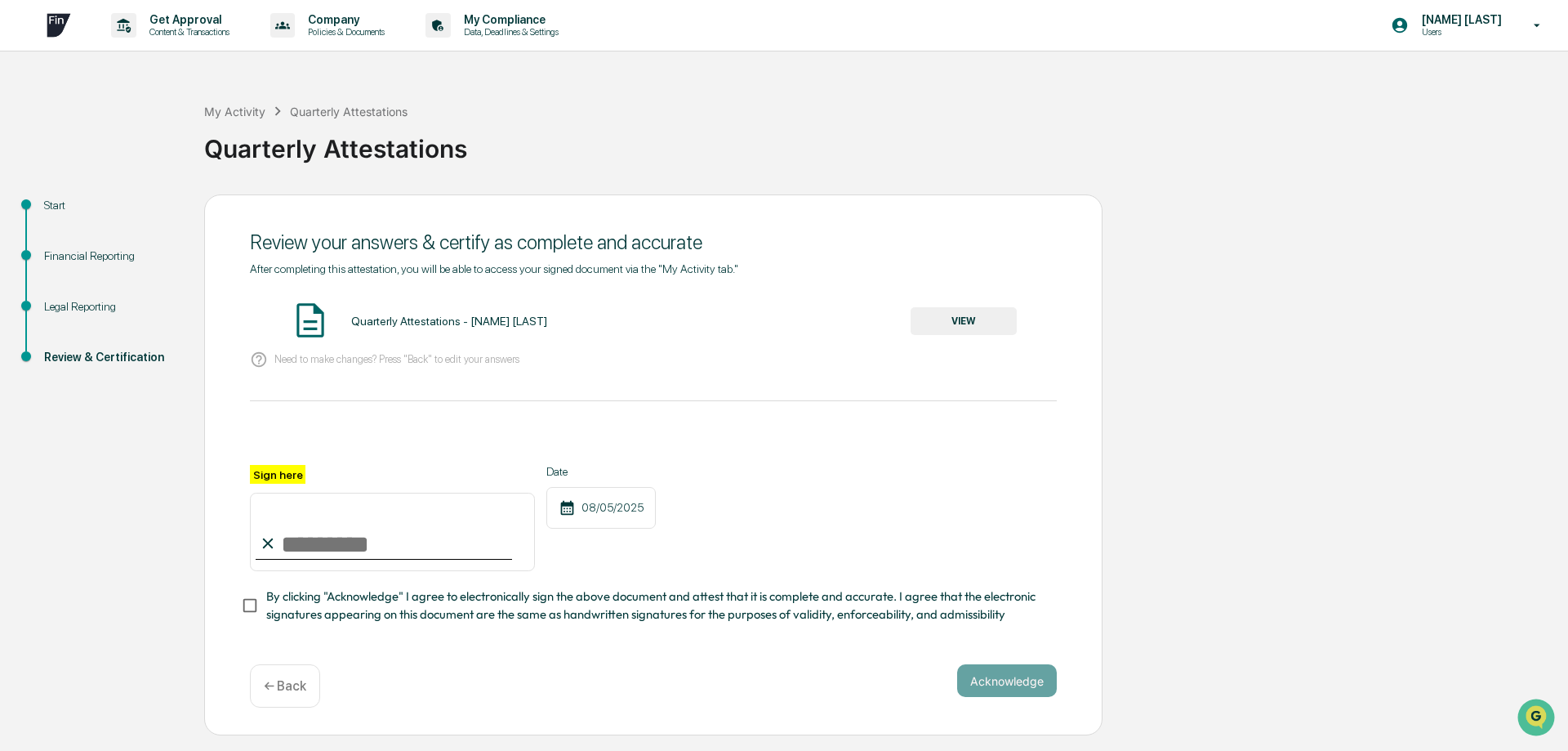 click on "Sign here" at bounding box center (392, 532) 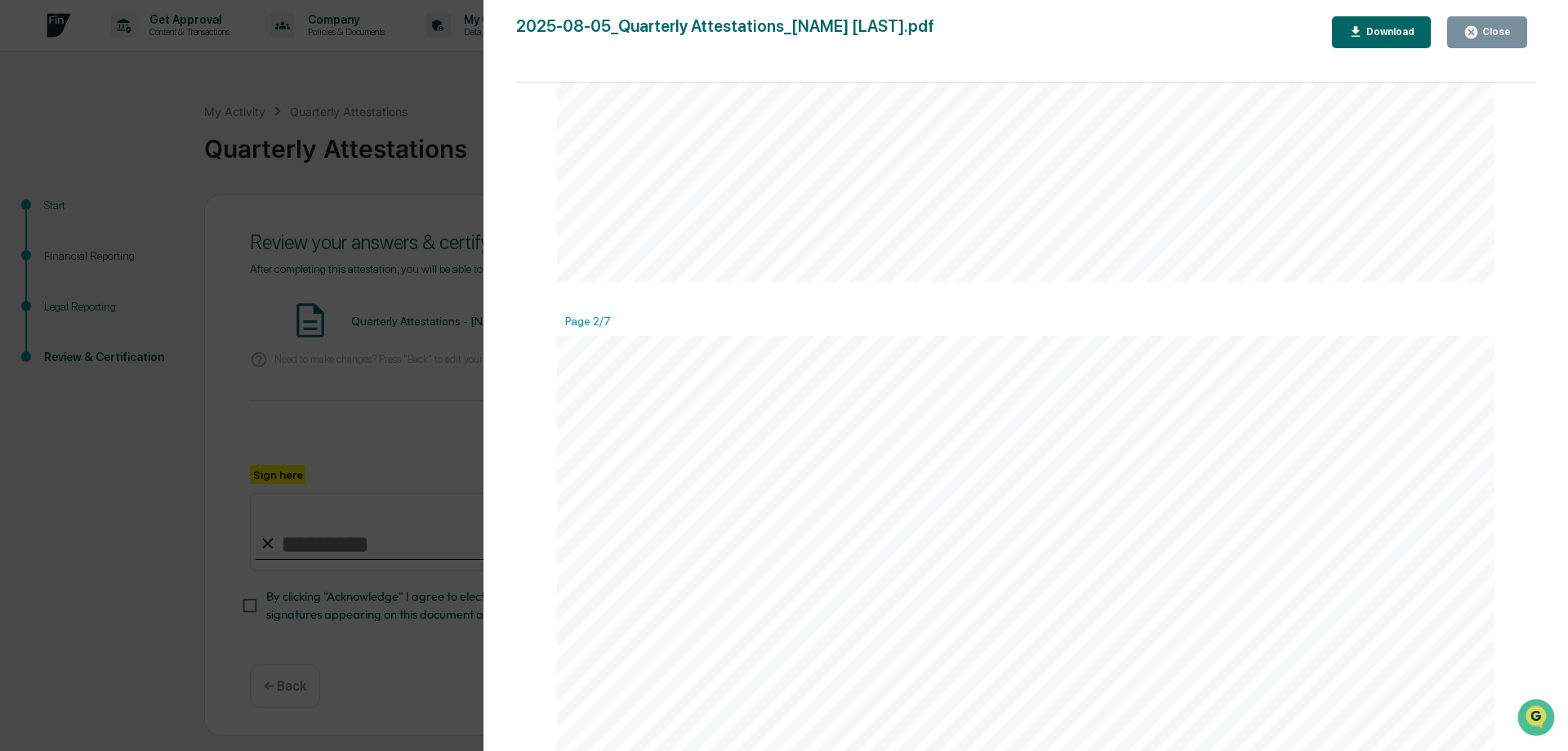 scroll, scrollTop: 1389, scrollLeft: 0, axis: vertical 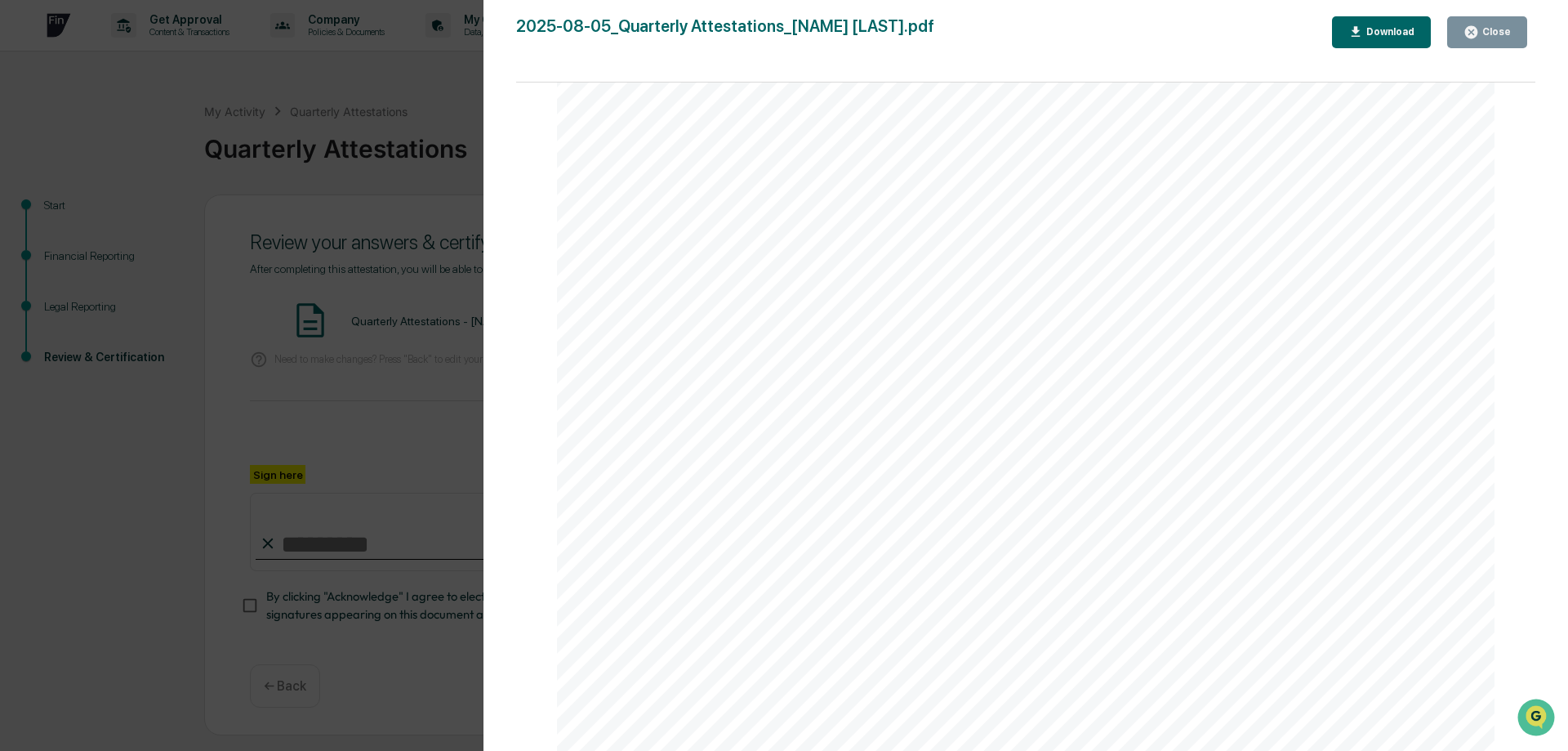 click on "Close" at bounding box center [1494, 32] 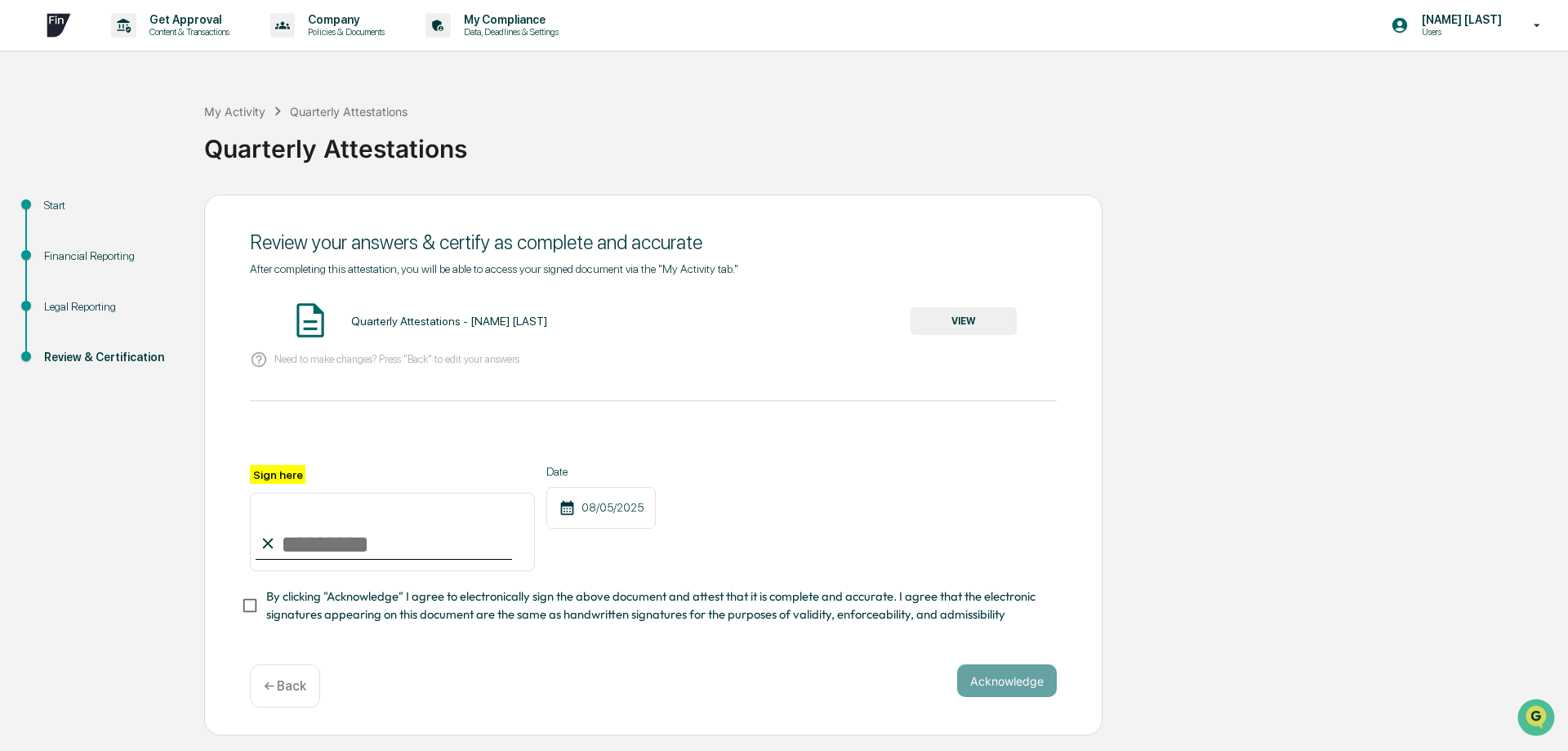 click on "Sign here" at bounding box center (392, 532) 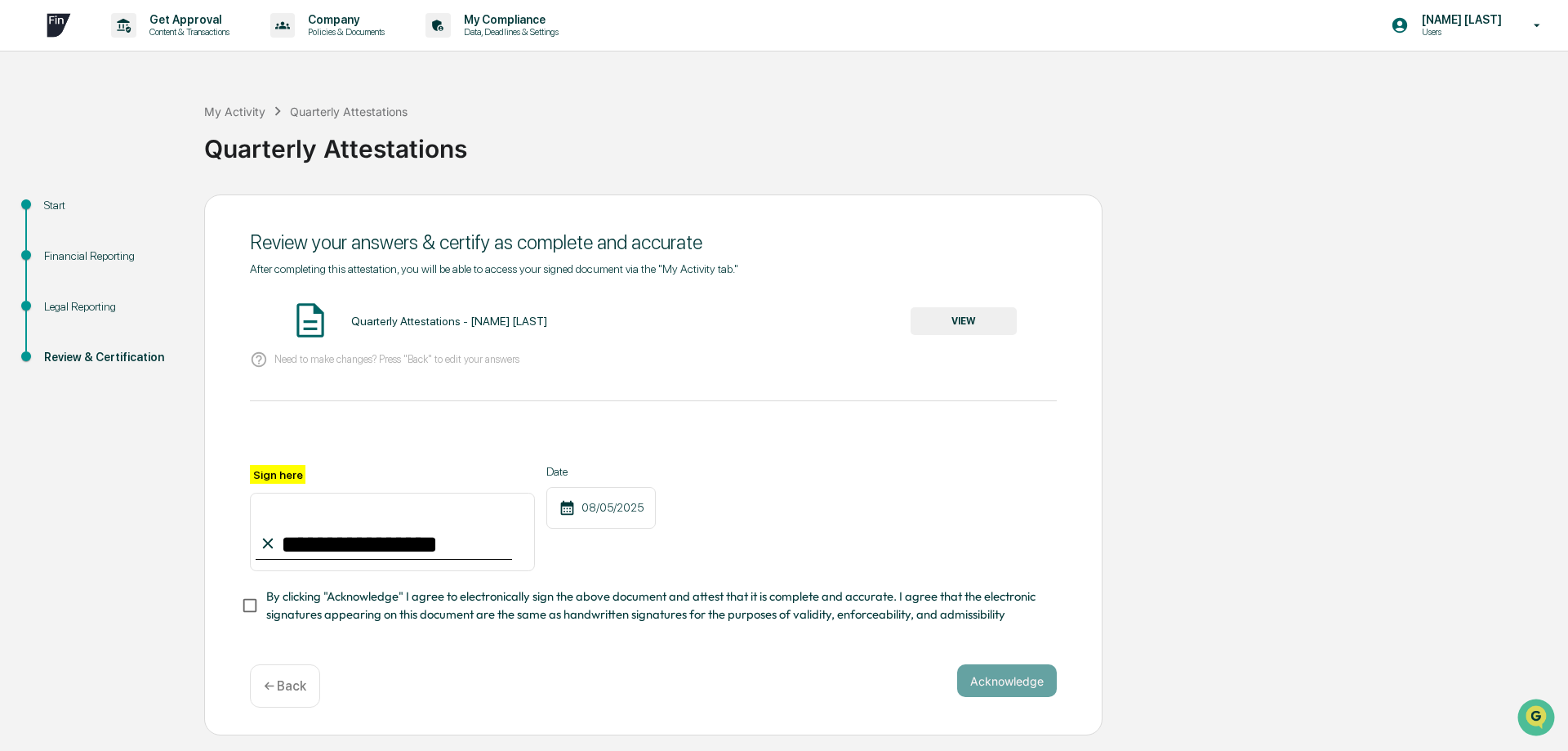 type on "**********" 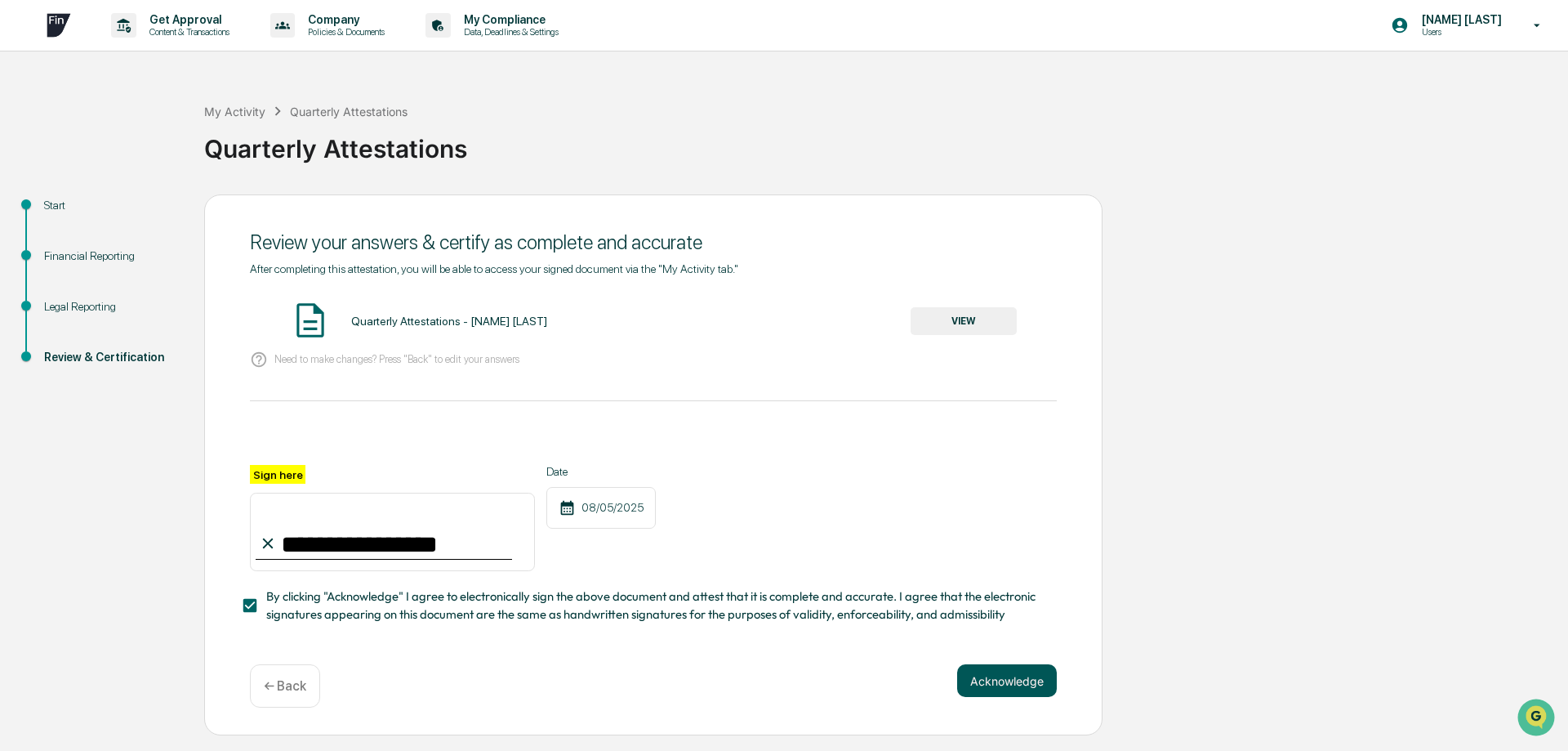 click on "Acknowledge" at bounding box center (1007, 681) 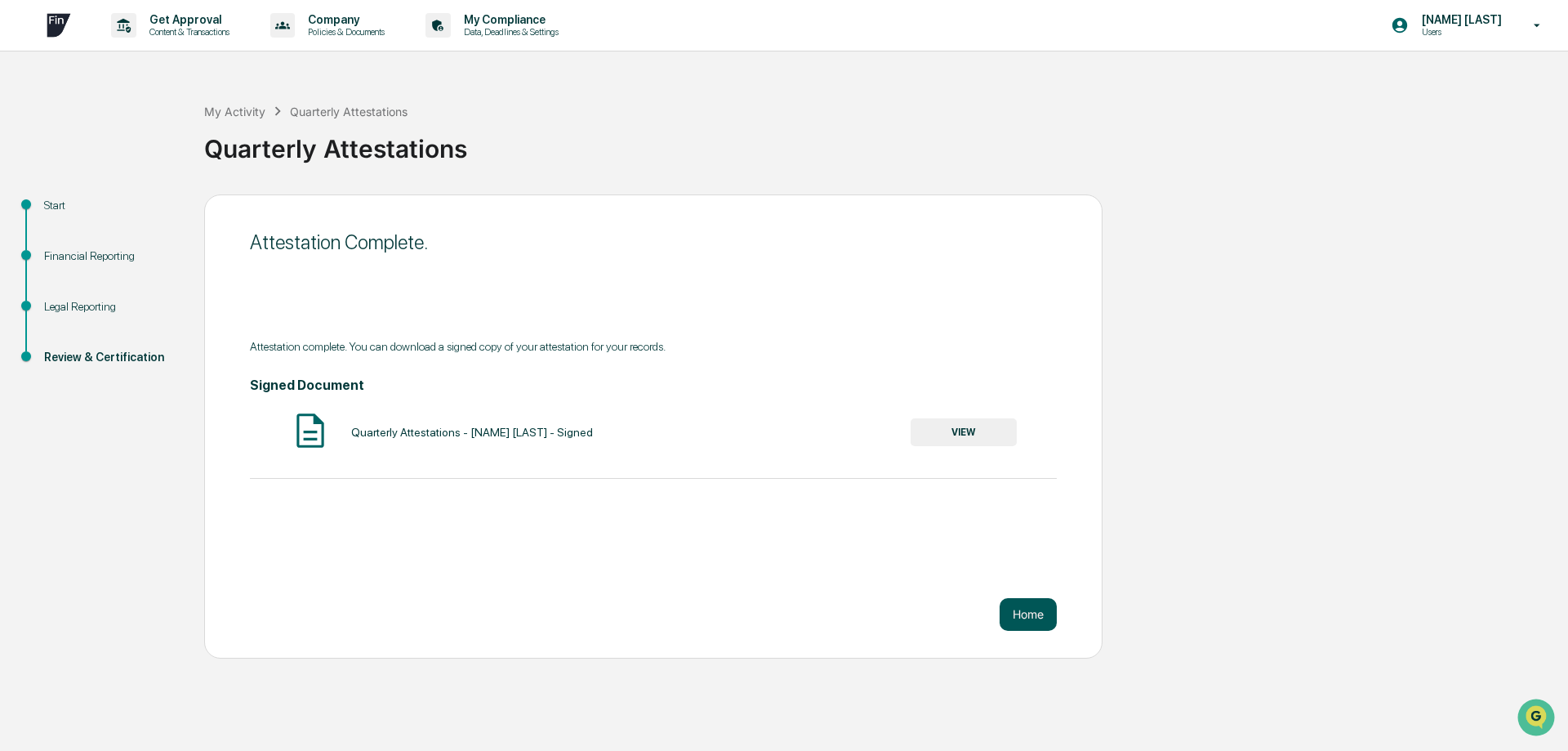click on "Home" at bounding box center (1028, 615) 